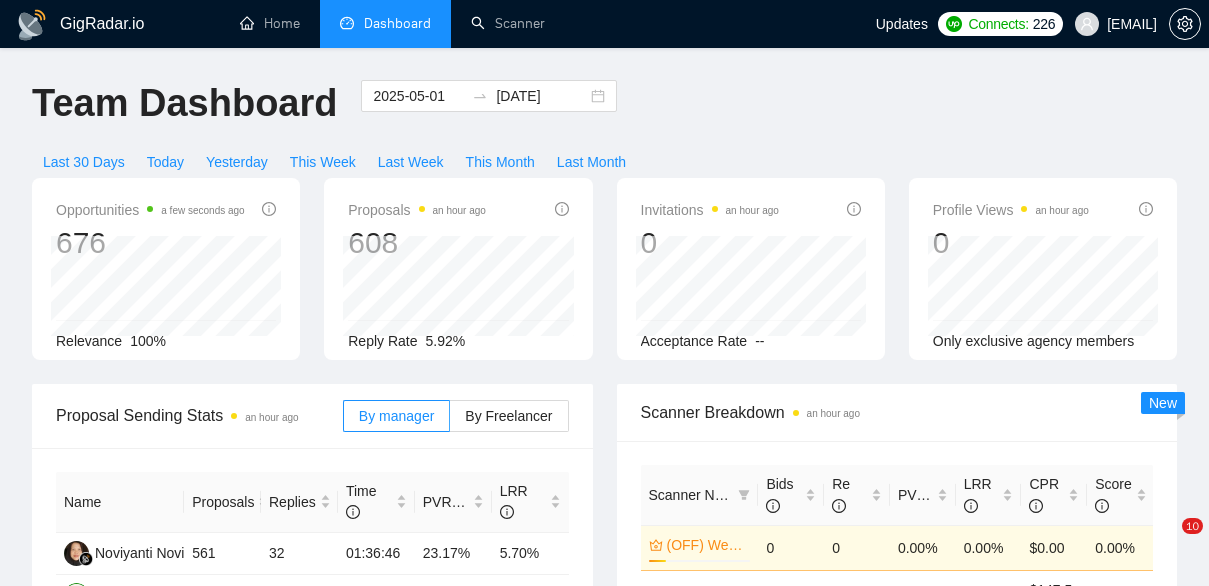 scroll, scrollTop: 0, scrollLeft: 0, axis: both 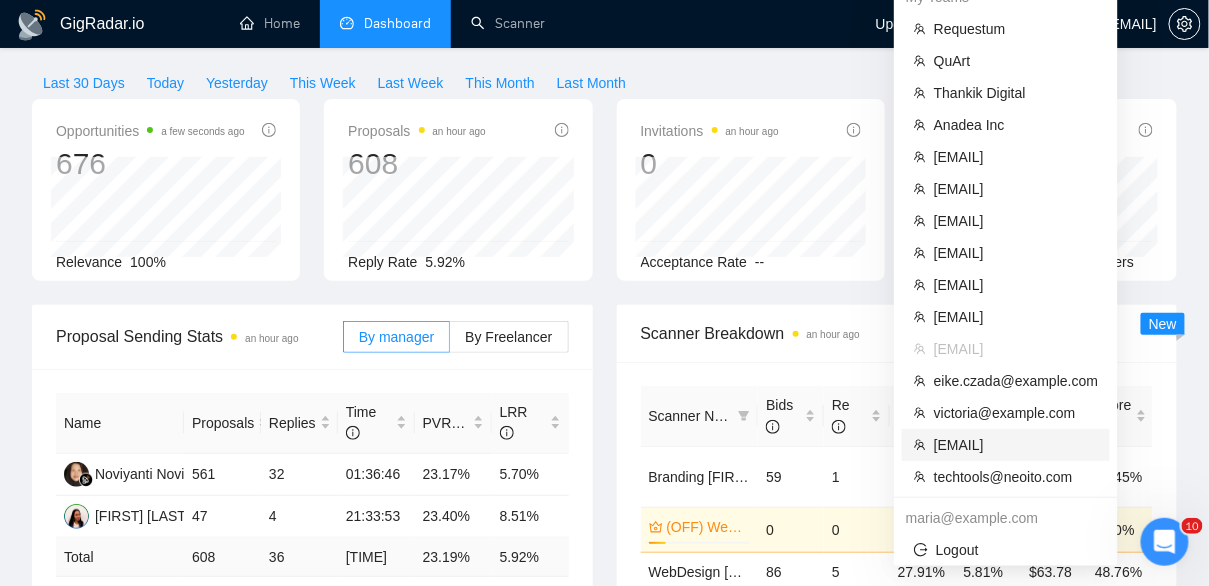 click on "[EMAIL]" at bounding box center (1016, 445) 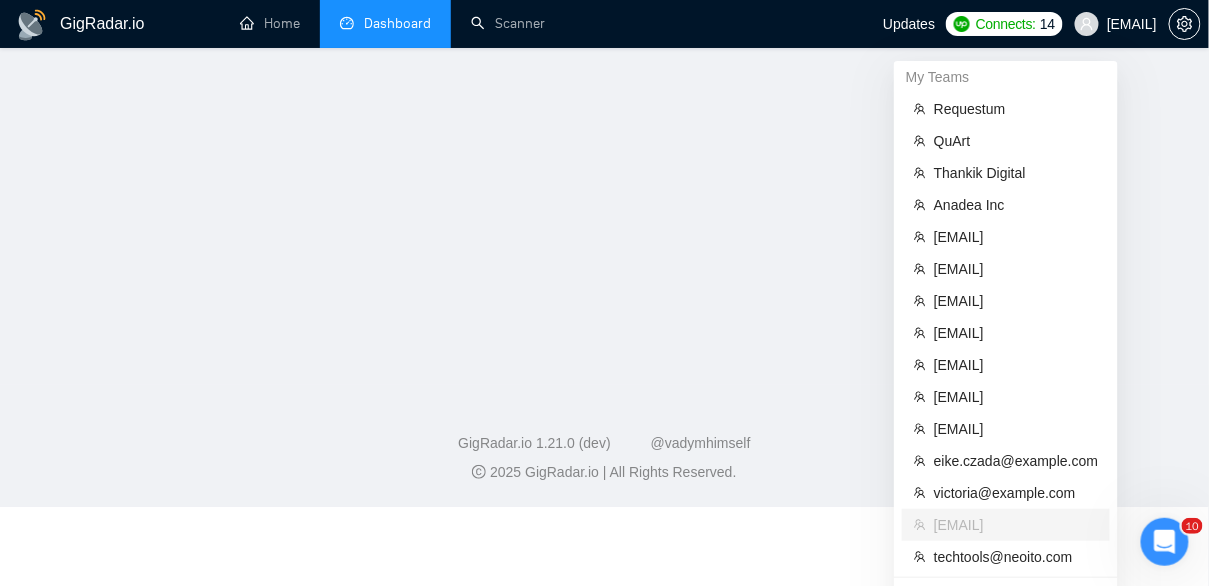 scroll, scrollTop: 127, scrollLeft: 0, axis: vertical 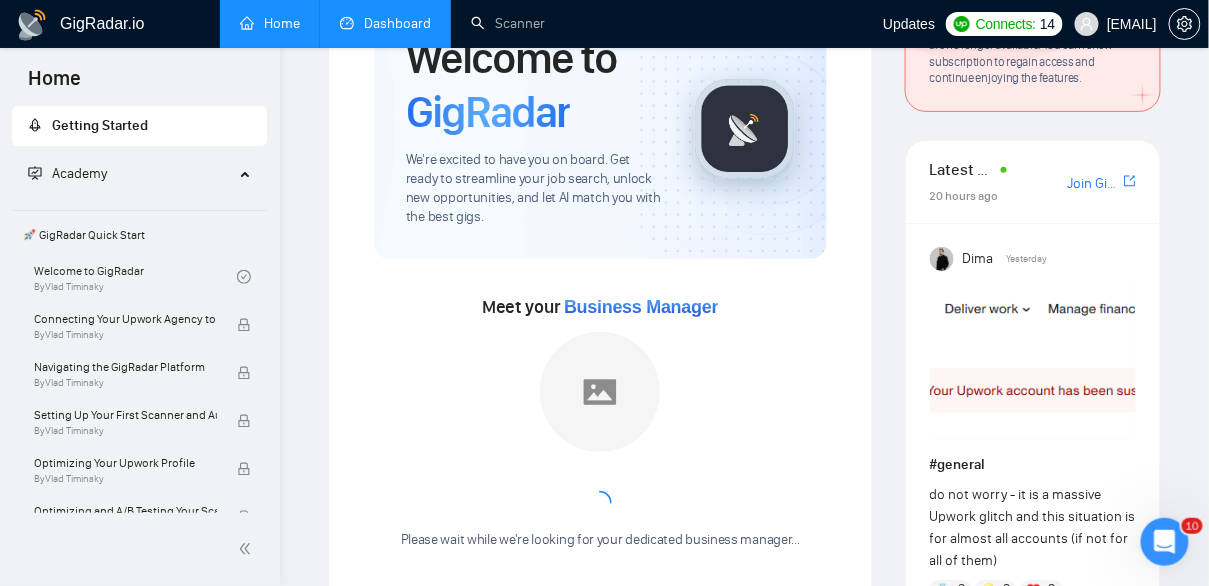 click on "Dashboard" at bounding box center [385, 23] 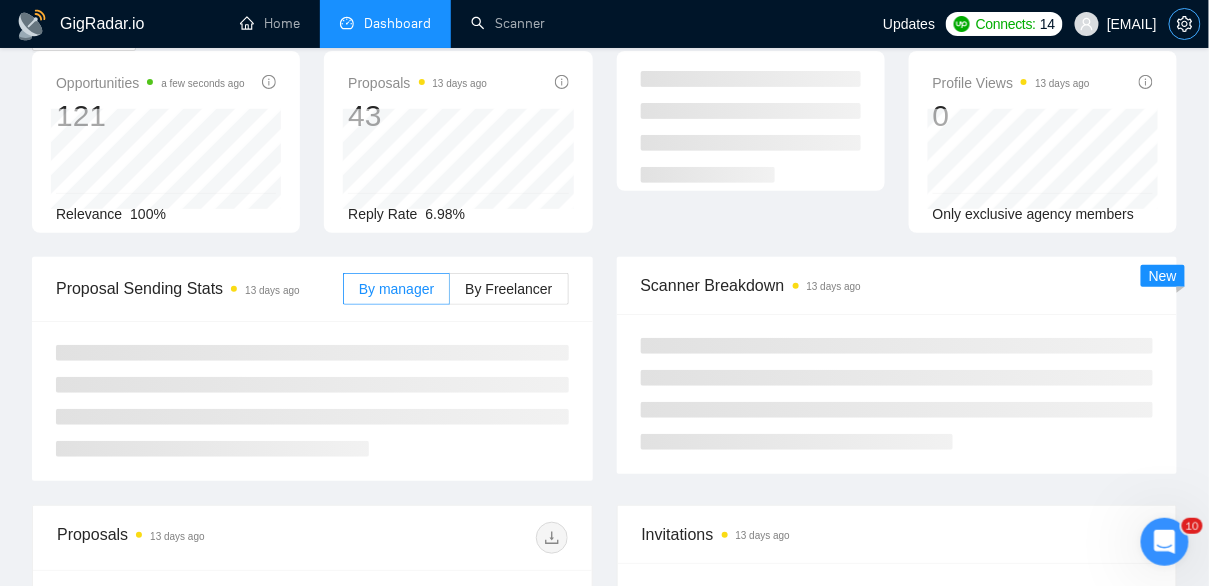click 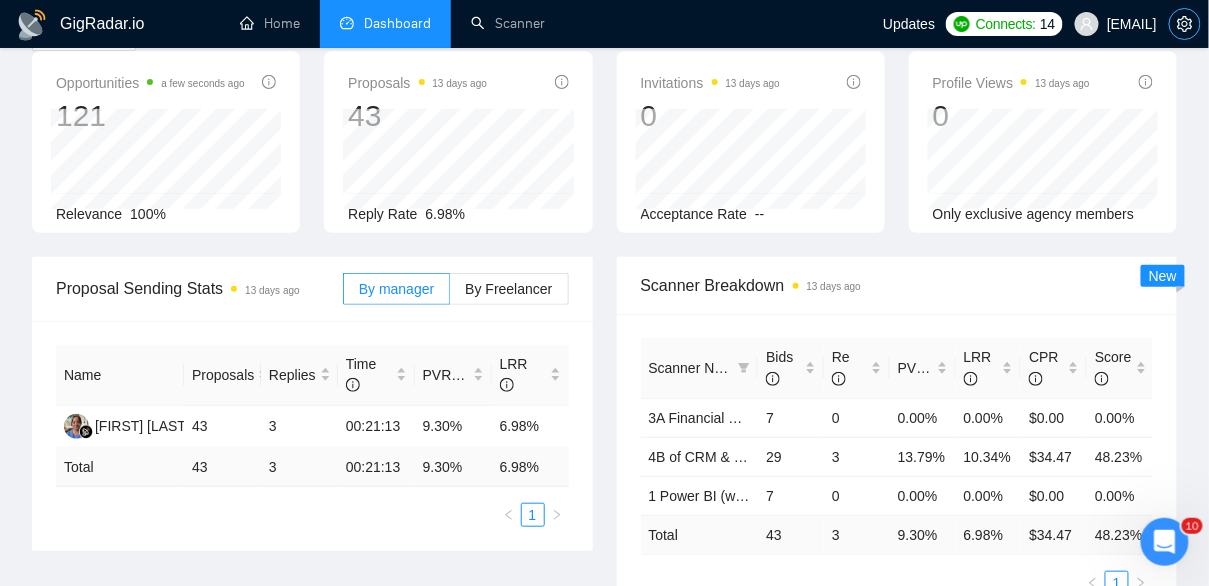 scroll, scrollTop: 0, scrollLeft: 0, axis: both 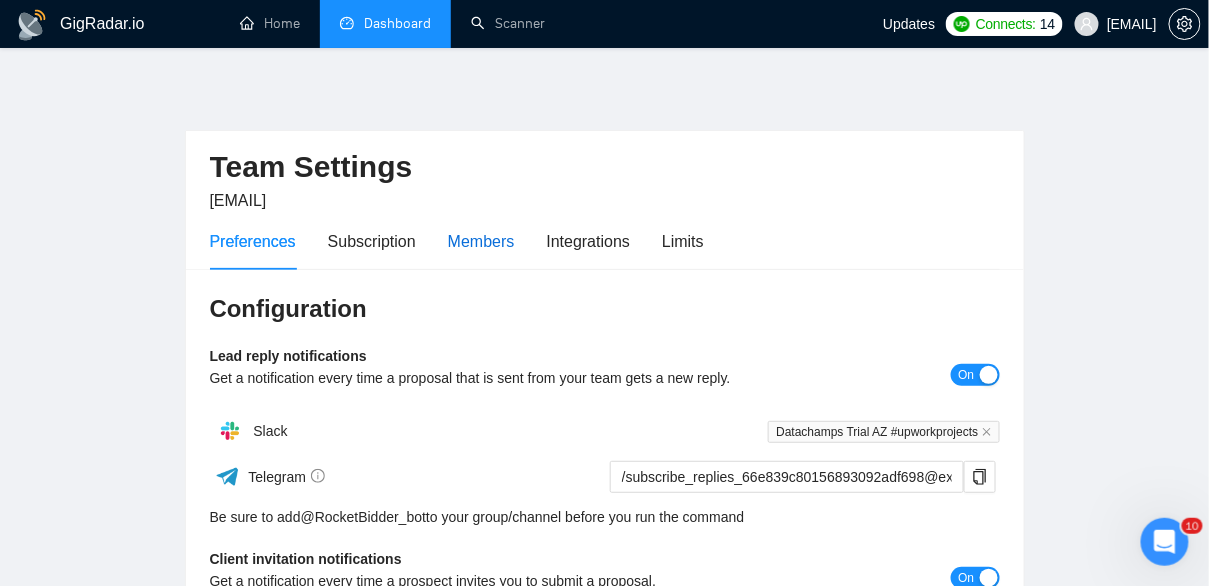 click on "Members" at bounding box center (481, 241) 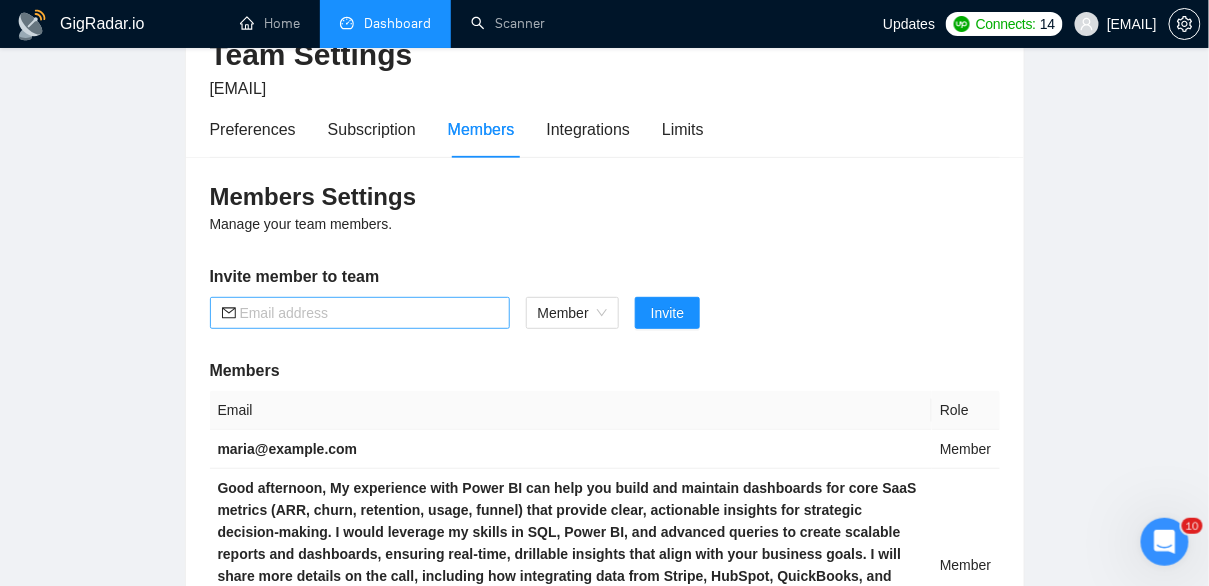 scroll, scrollTop: 150, scrollLeft: 0, axis: vertical 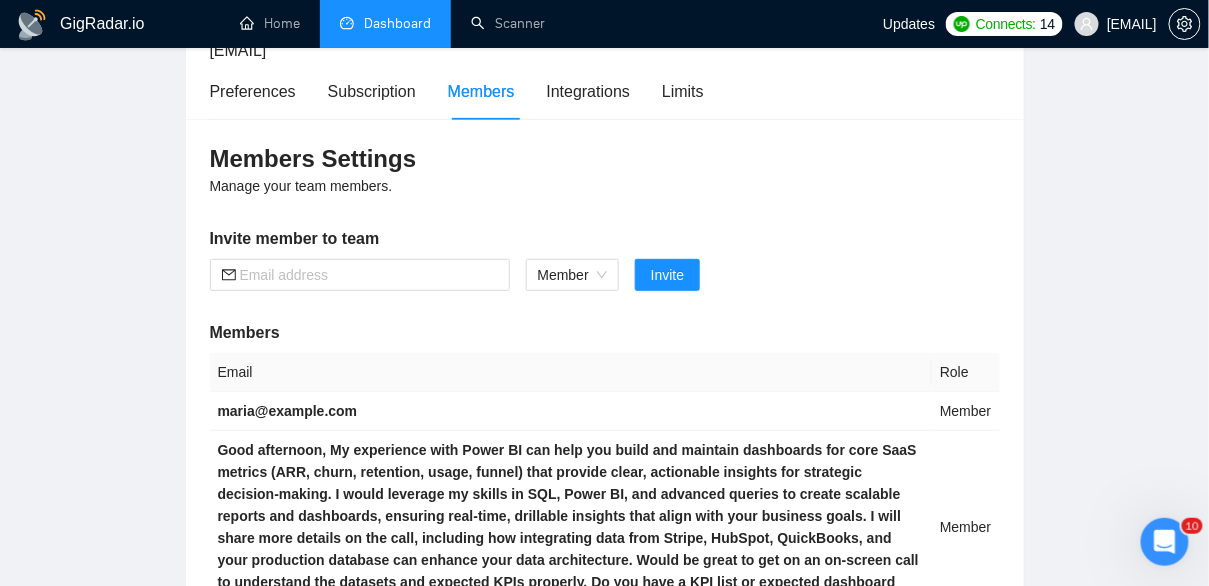 drag, startPoint x: 404, startPoint y: 490, endPoint x: 211, endPoint y: 476, distance: 193.50711 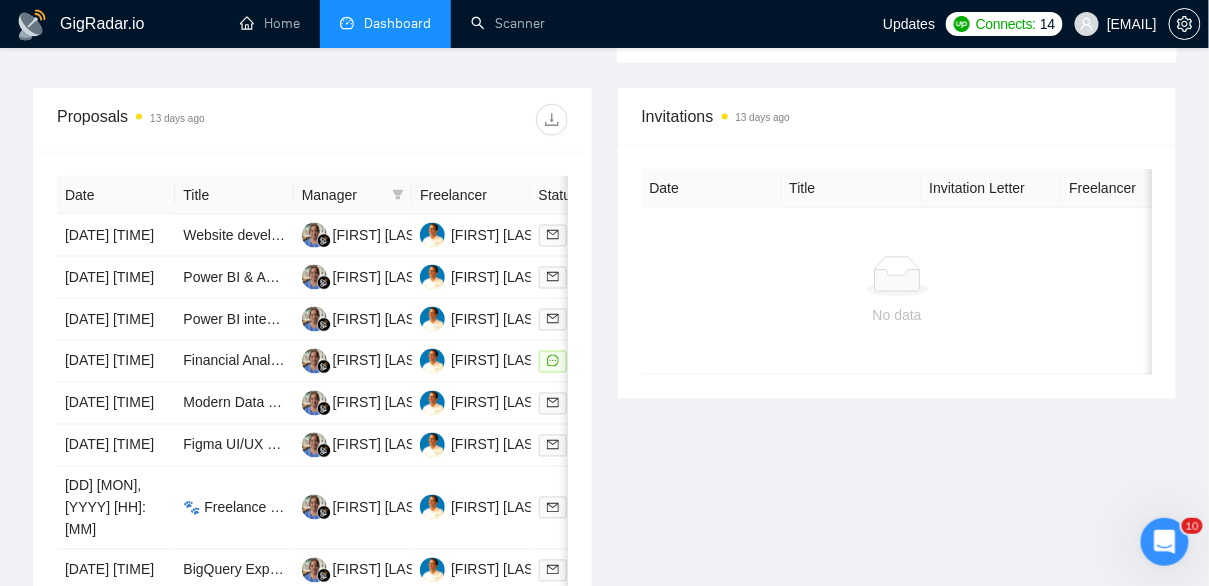 scroll, scrollTop: 684, scrollLeft: 0, axis: vertical 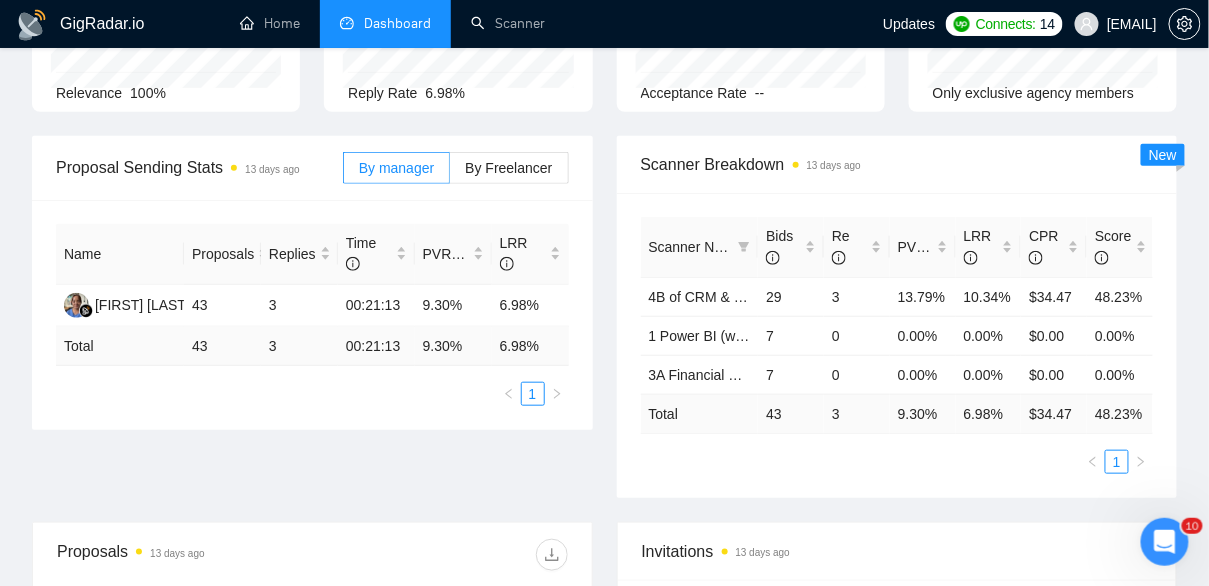 drag, startPoint x: 483, startPoint y: 344, endPoint x: 368, endPoint y: 6, distance: 357.028 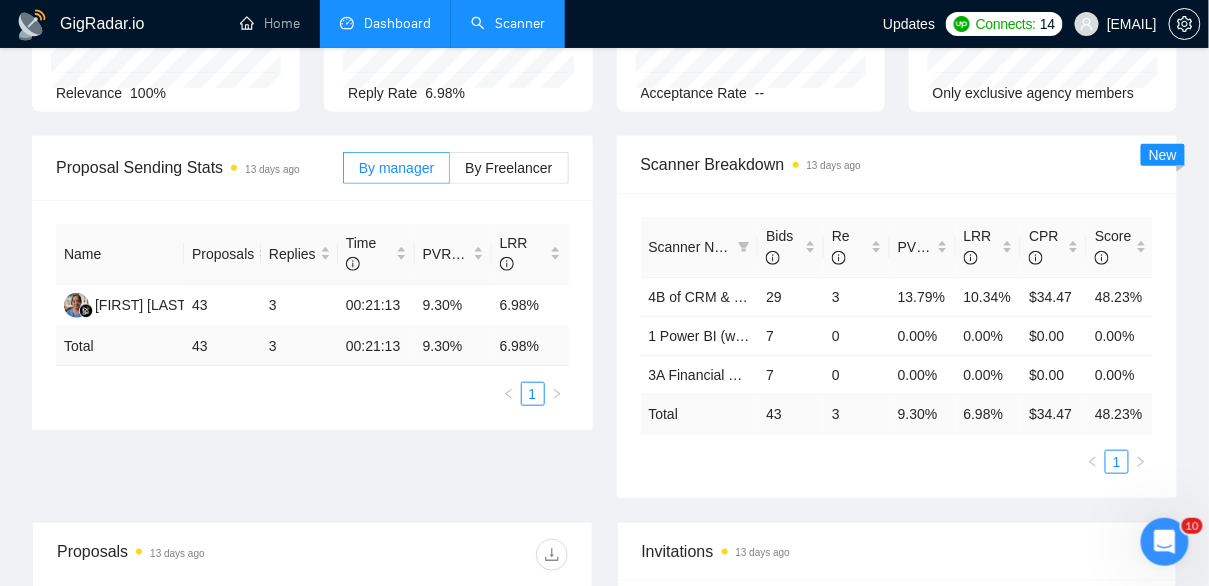 click on "Scanner" at bounding box center (508, 23) 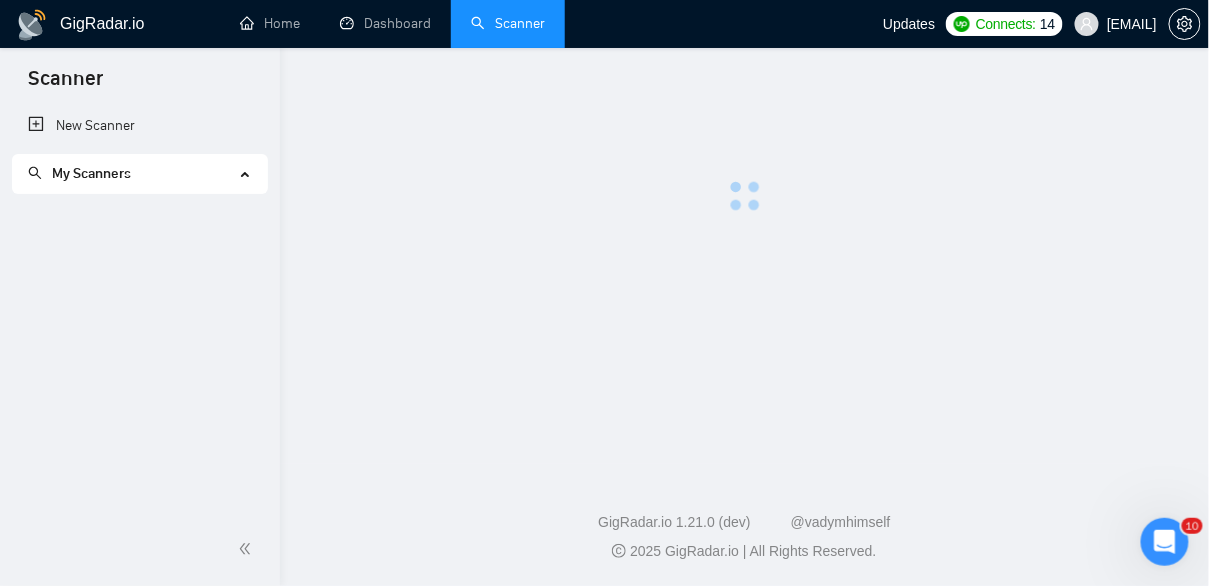 scroll, scrollTop: 0, scrollLeft: 0, axis: both 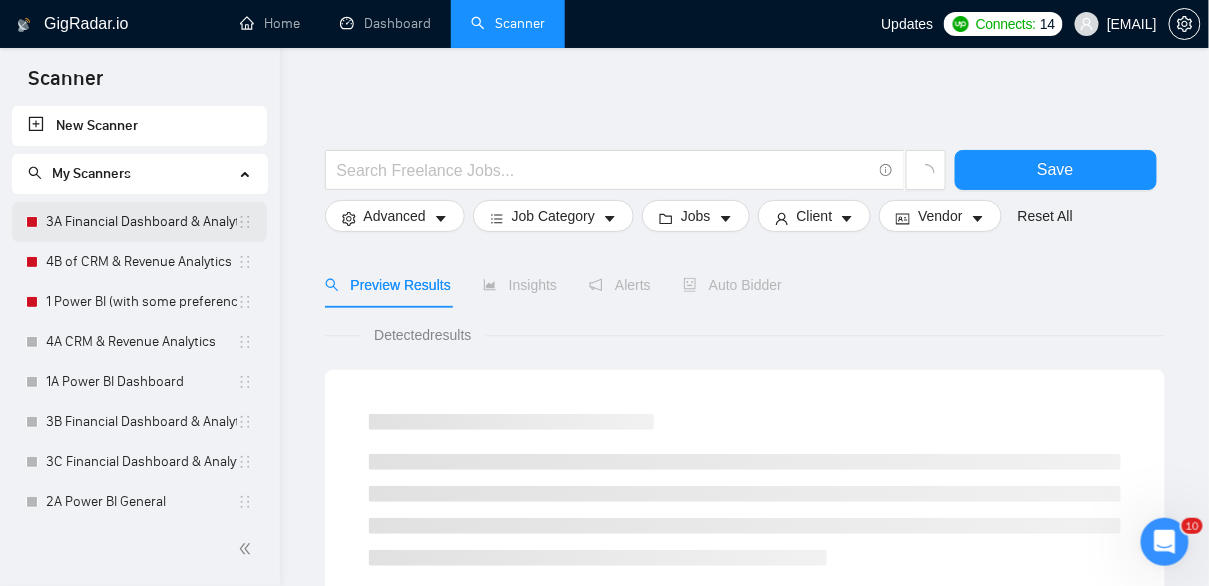 click on "3A Financial Dashboard & Analytics" at bounding box center (141, 222) 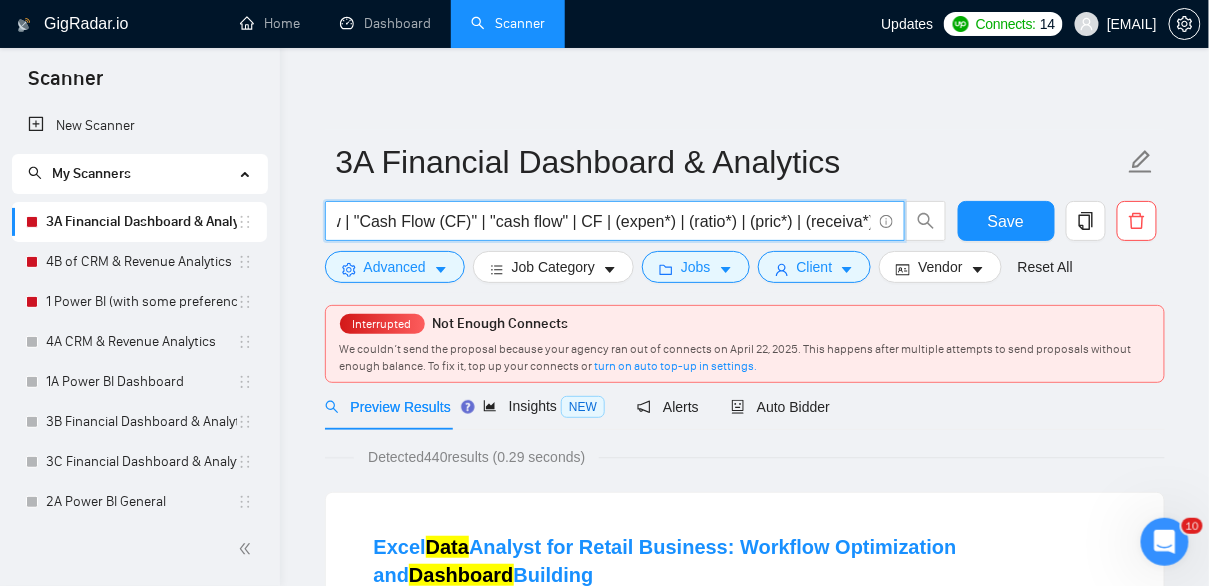 scroll, scrollTop: 0, scrollLeft: 1014, axis: horizontal 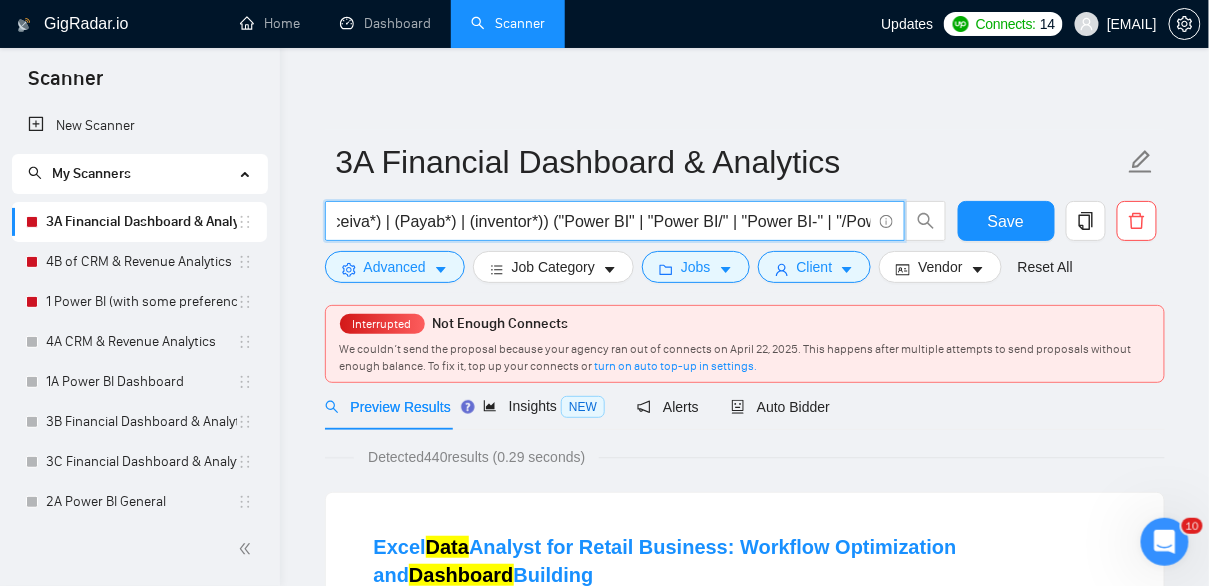 drag, startPoint x: 767, startPoint y: 224, endPoint x: 896, endPoint y: 224, distance: 129 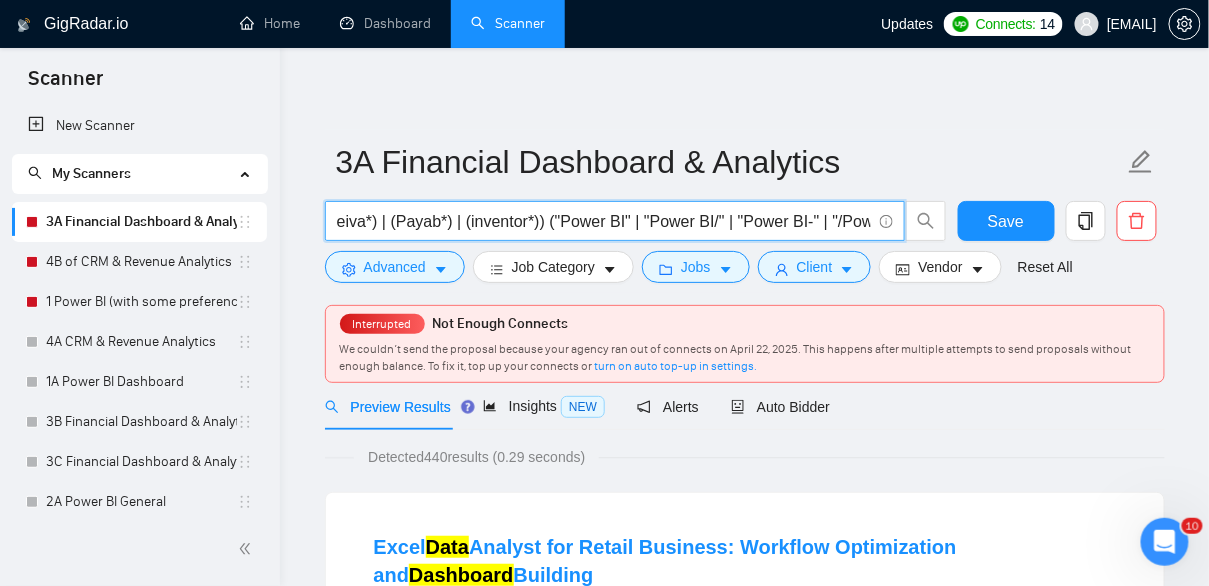 click on "financial | (financ*) | "P&L" | (Sale*) | (Profit*) | (loss*) | (EBIT*) | cashflow | "Cash Flow (CF)" | "cash flow" | CF | (expen*) | (ratio*) | (pric*) | (receiva*) | (Payab*) | (inventor*)) ("Power BI" | "Power BI/" | "Power BI-" | "/Power BI" | "Power BI," | "Power BI." | (powerbi*)) ((integrat*) | (dashboard*) | "dash board" | (data*) | (KPI*) | (metric*) | (report*) | DAX | (visual*))" at bounding box center (615, 221) 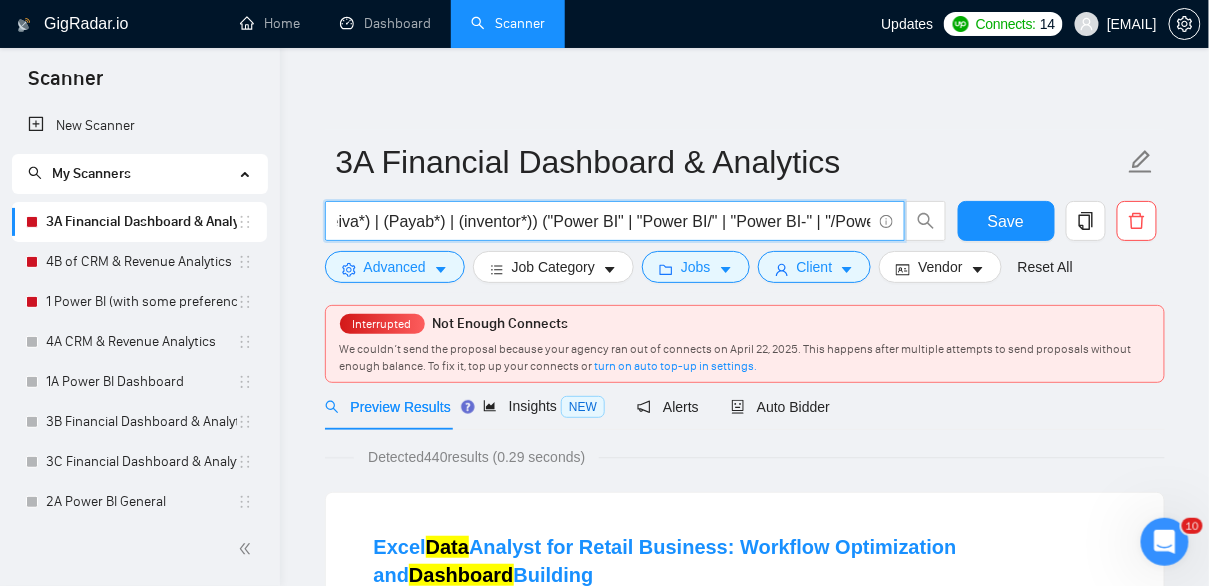 click on "financial | (financ*) | "P&L" | (Sale*) | (Profit*) | (loss*) | (EBIT*) | cashflow | "Cash Flow (CF)" | "cash flow" | CF | (expen*) | (ratio*) | (pric*) | (receiva*) | (Payab*) | (inventor*)) ("Power BI" | "Power BI/" | "Power BI-" | "/Power BI" | "Power BI," | "Power BI." | (powerbi*)) ((integrat*) | (dashboard*) | "dash board" | (data*) | (KPI*) | (metric*) | (report*) | DAX | (visual*))" at bounding box center (604, 221) 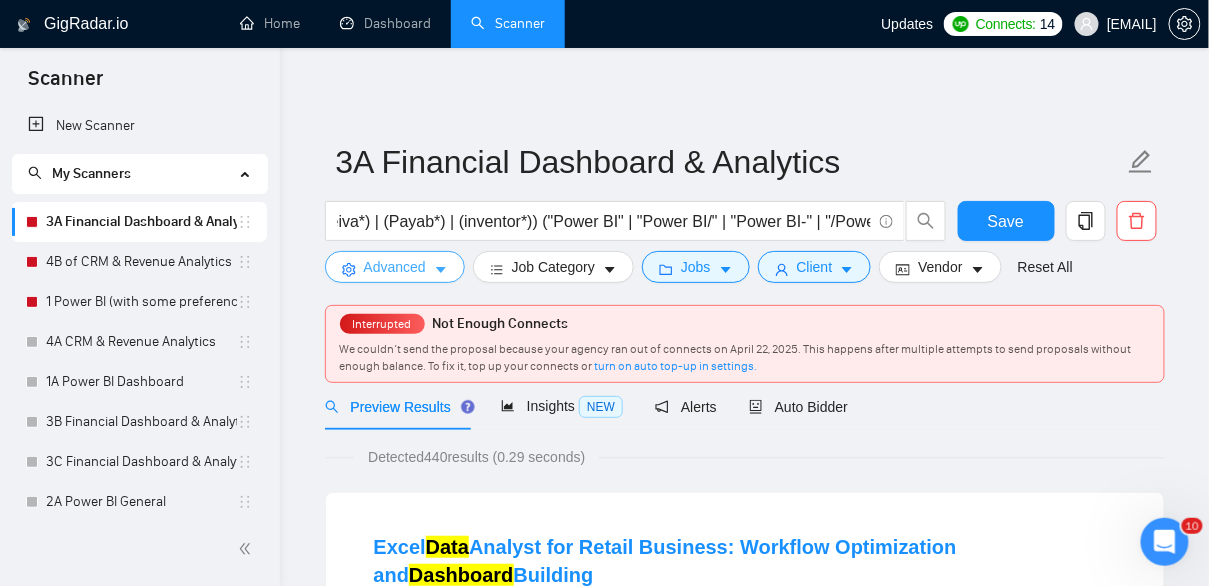 click on "Advanced" at bounding box center [395, 267] 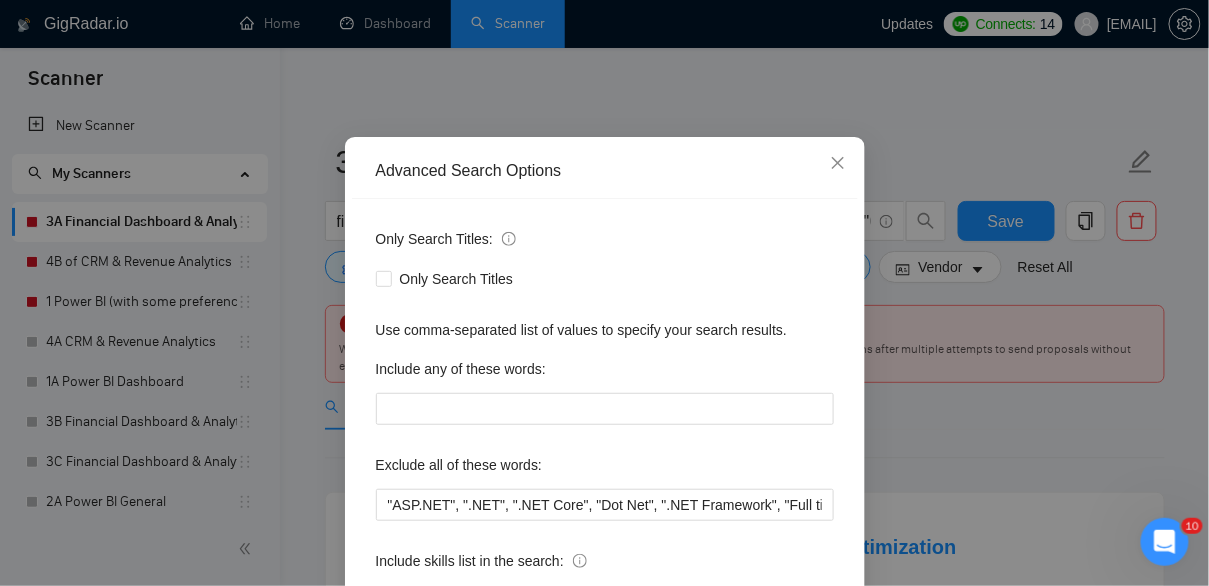 scroll, scrollTop: 92, scrollLeft: 0, axis: vertical 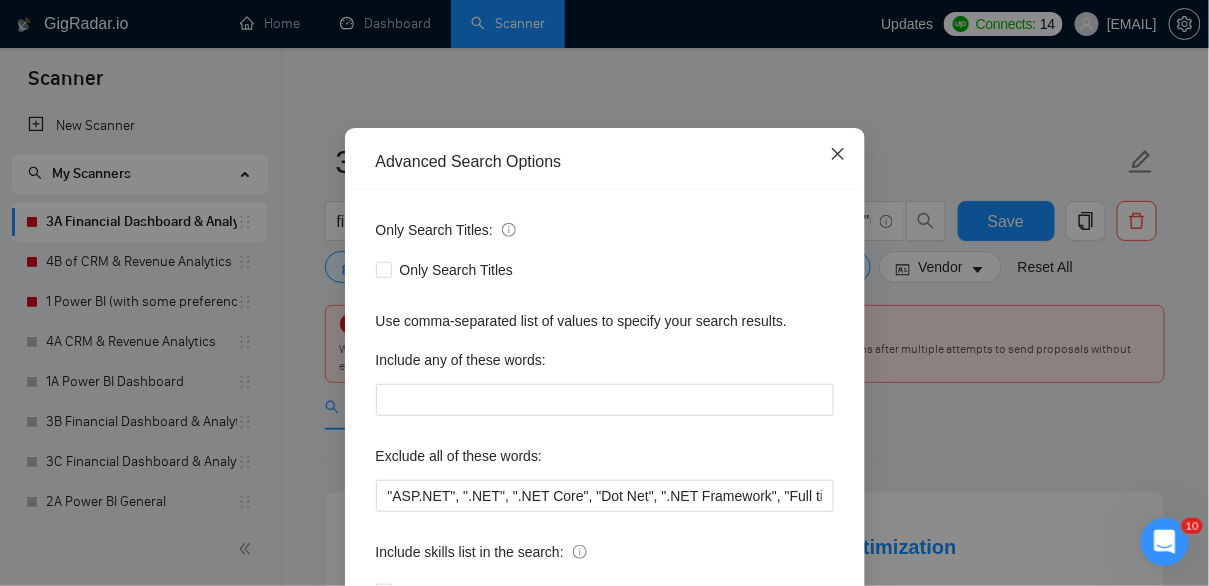 click 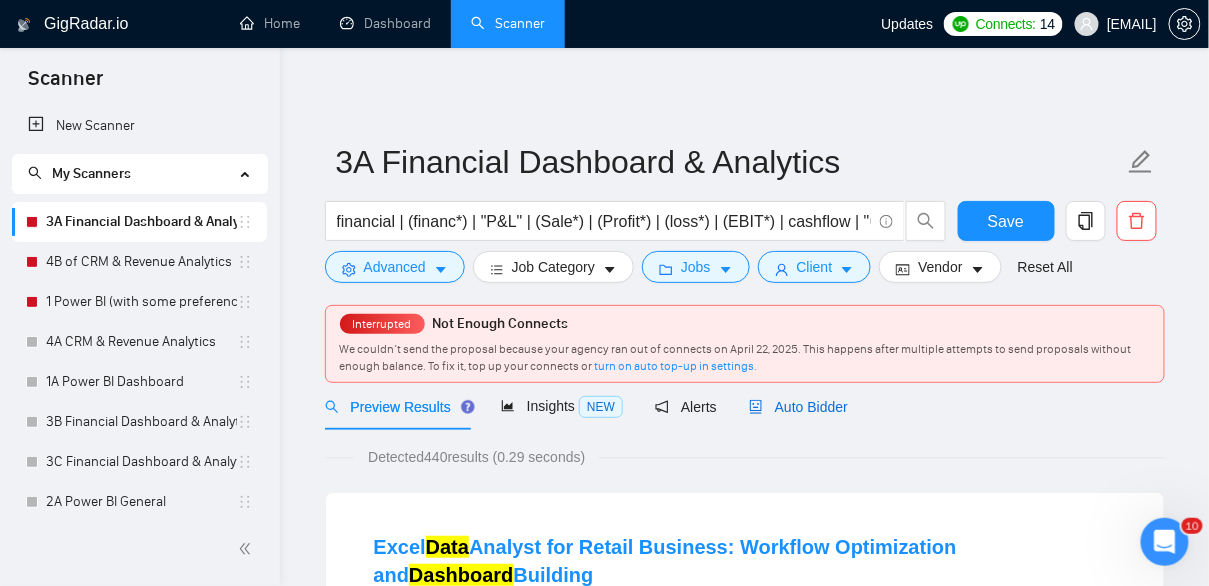click on "Auto Bidder" at bounding box center (798, 407) 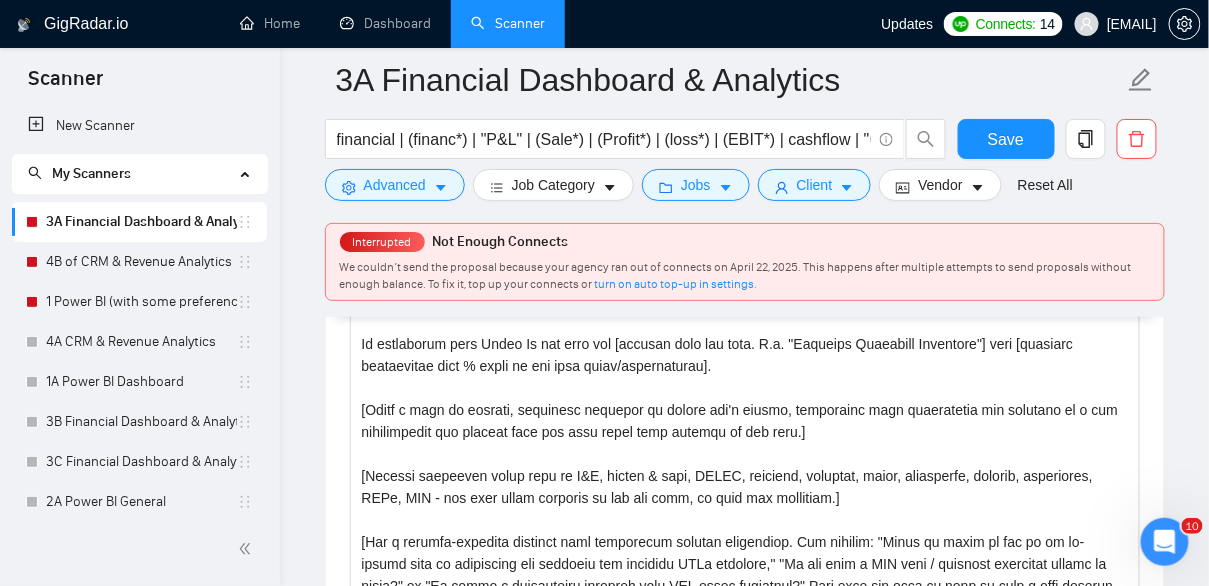 scroll, scrollTop: 1884, scrollLeft: 0, axis: vertical 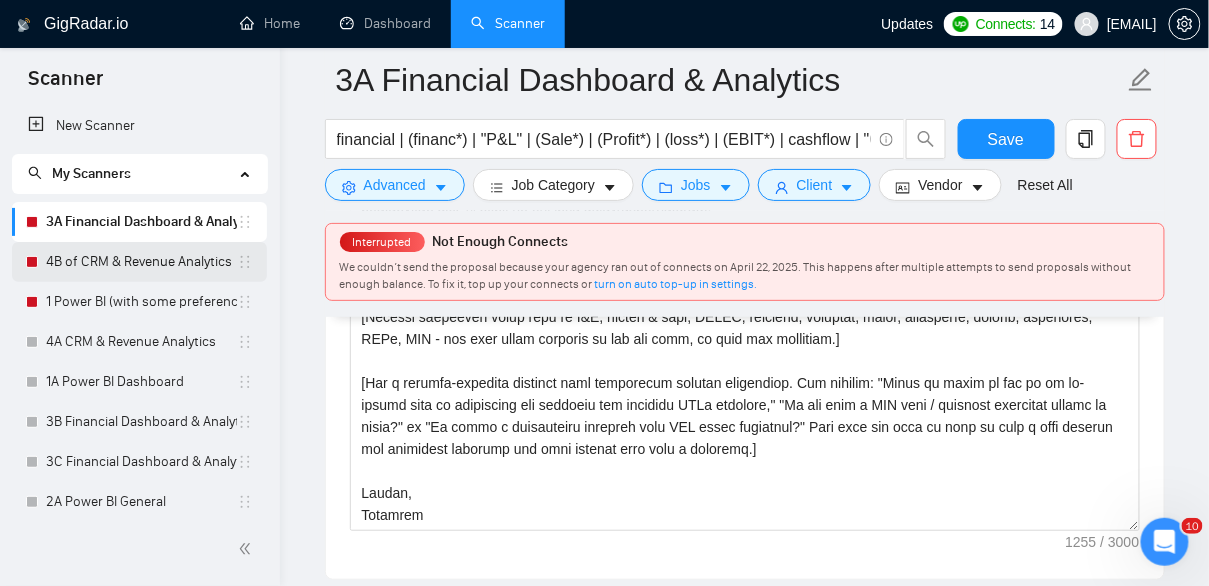 click on "4B of CRM & Revenue Analytics" at bounding box center [141, 262] 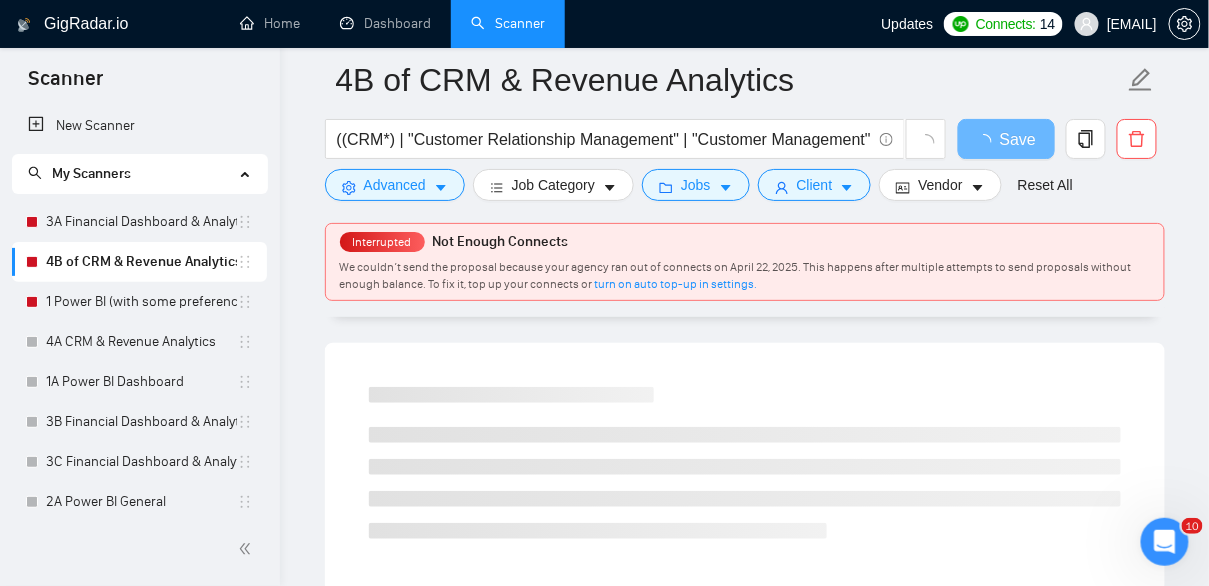 scroll, scrollTop: 0, scrollLeft: 0, axis: both 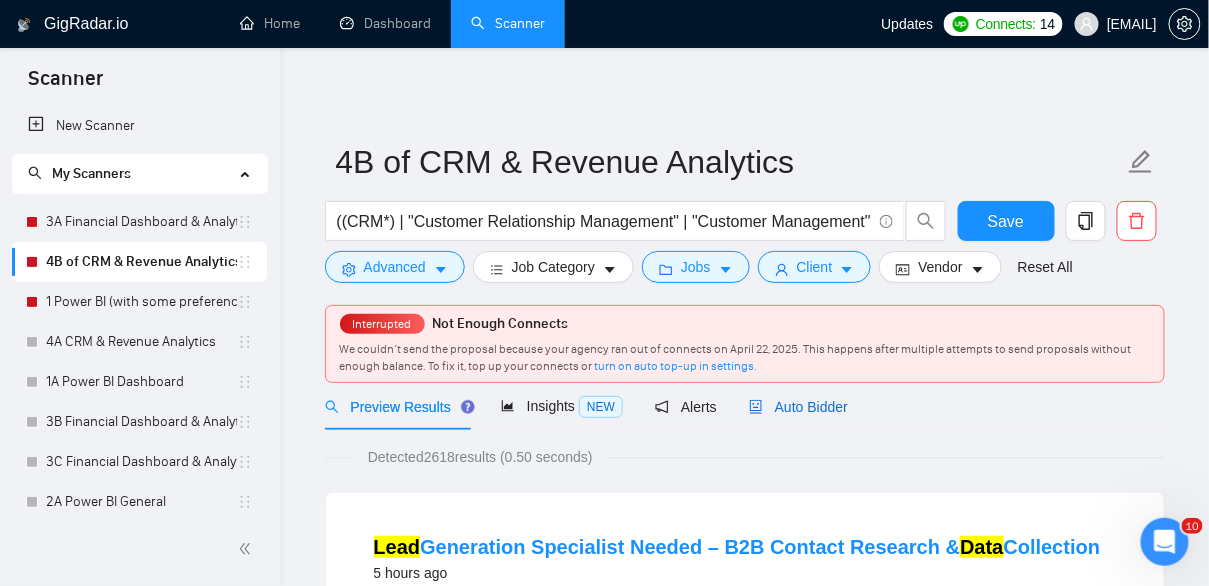 click on "Auto Bidder" at bounding box center (798, 407) 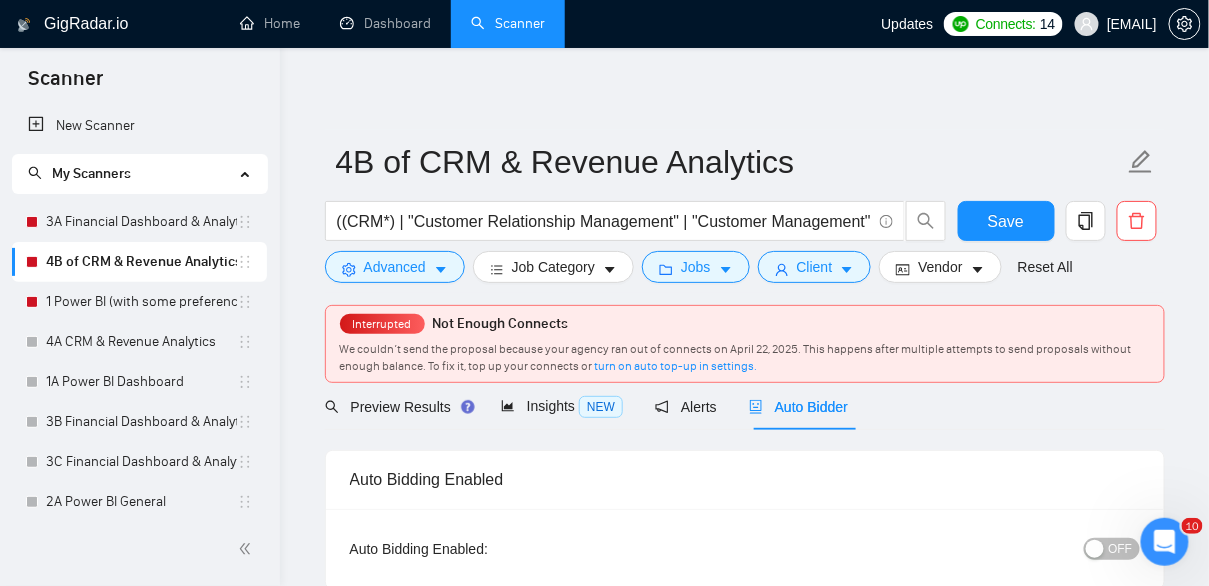 type 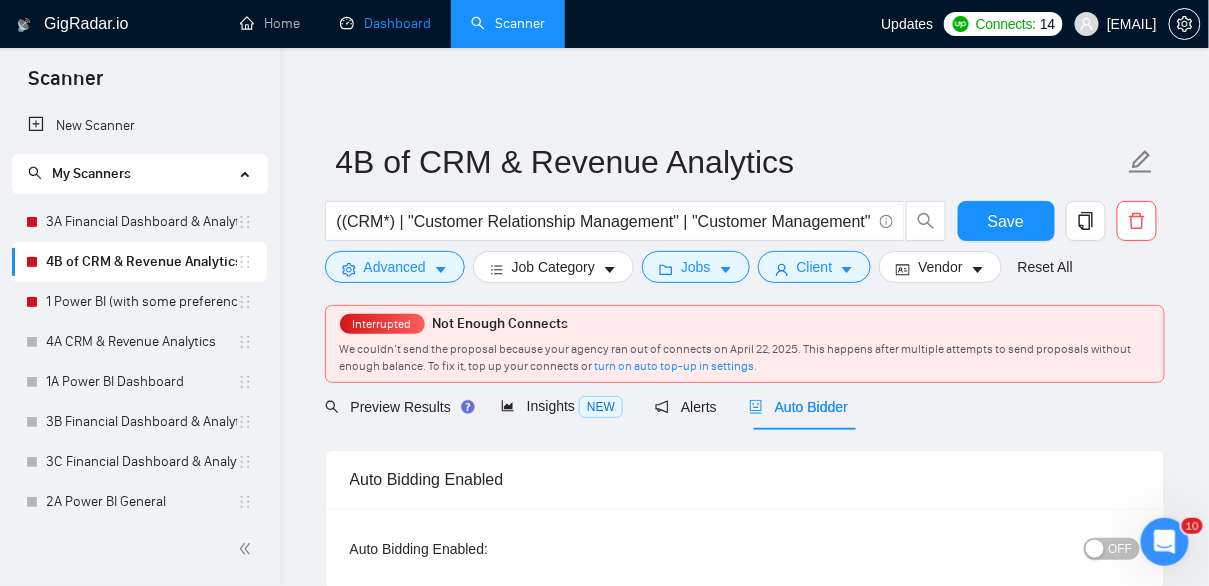 click on "Dashboard" at bounding box center (385, 23) 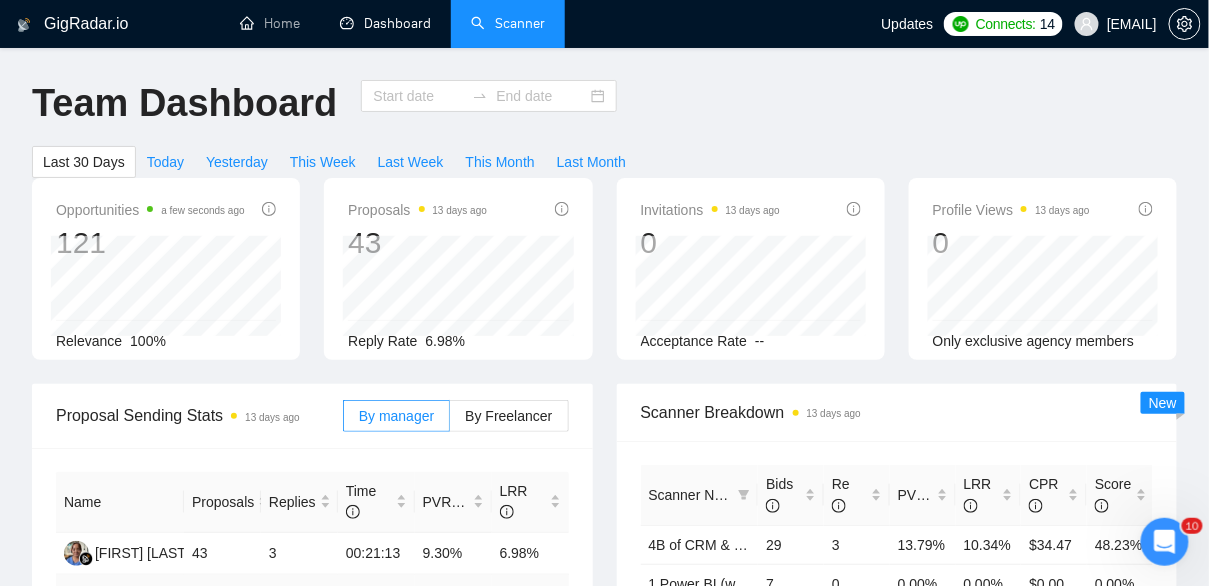 type on "2025-07-02" 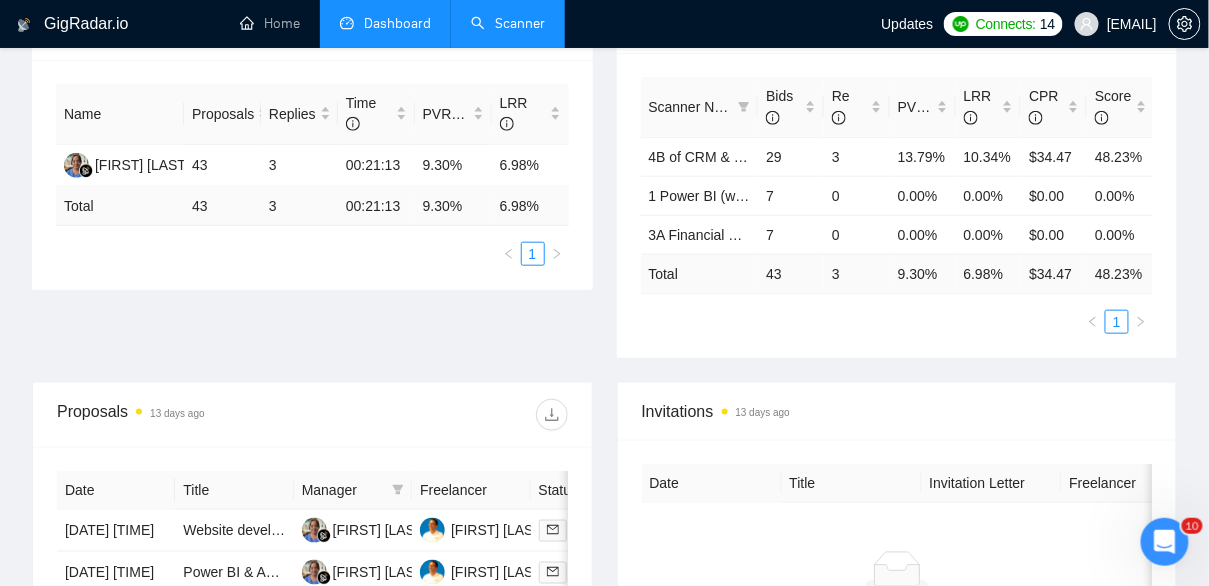 scroll, scrollTop: 351, scrollLeft: 0, axis: vertical 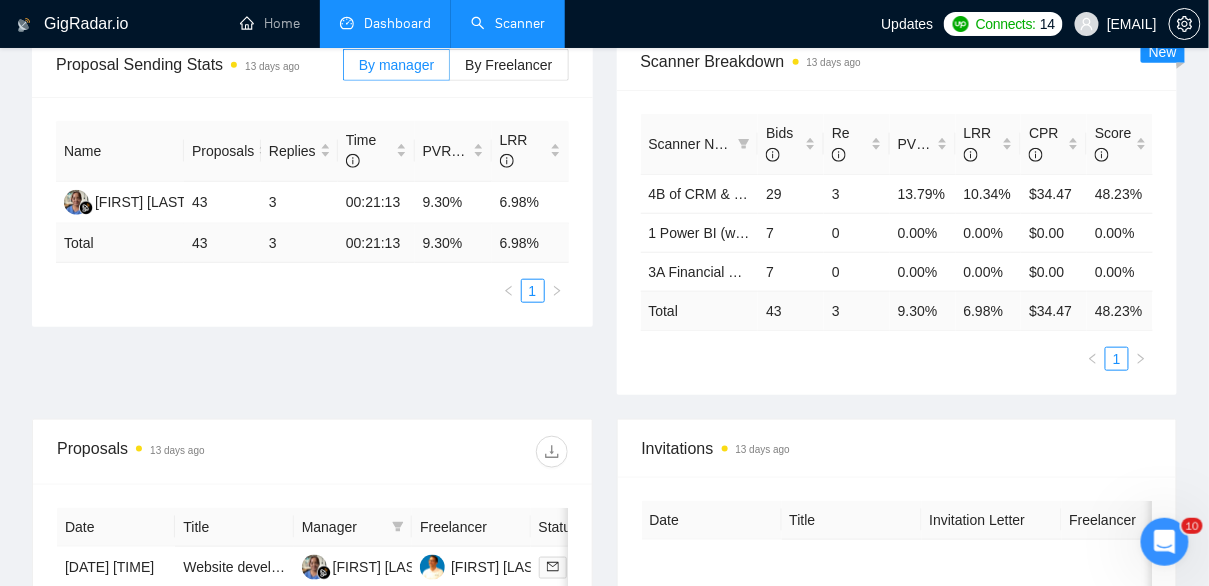 click on "Scanner" at bounding box center (508, 23) 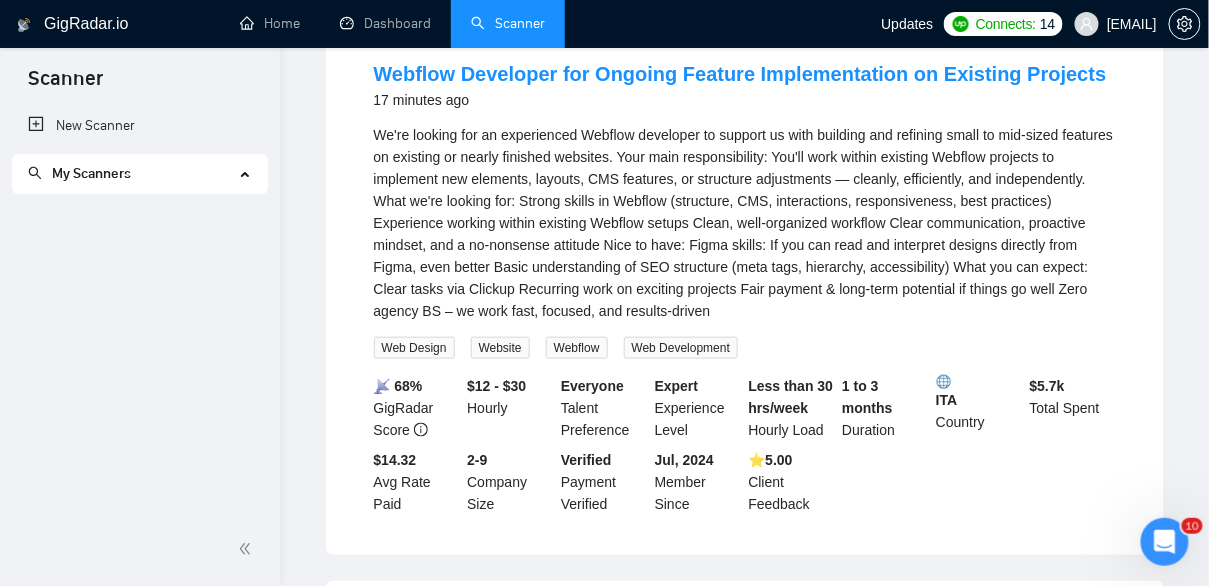 scroll, scrollTop: 0, scrollLeft: 0, axis: both 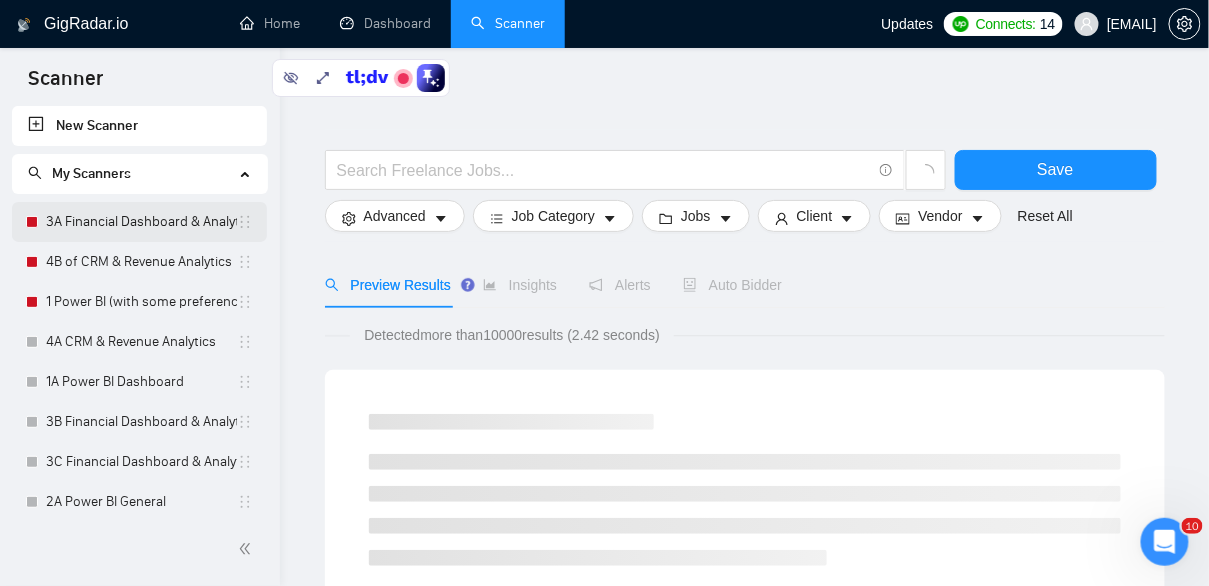 click on "3A Financial Dashboard & Analytics" at bounding box center (141, 222) 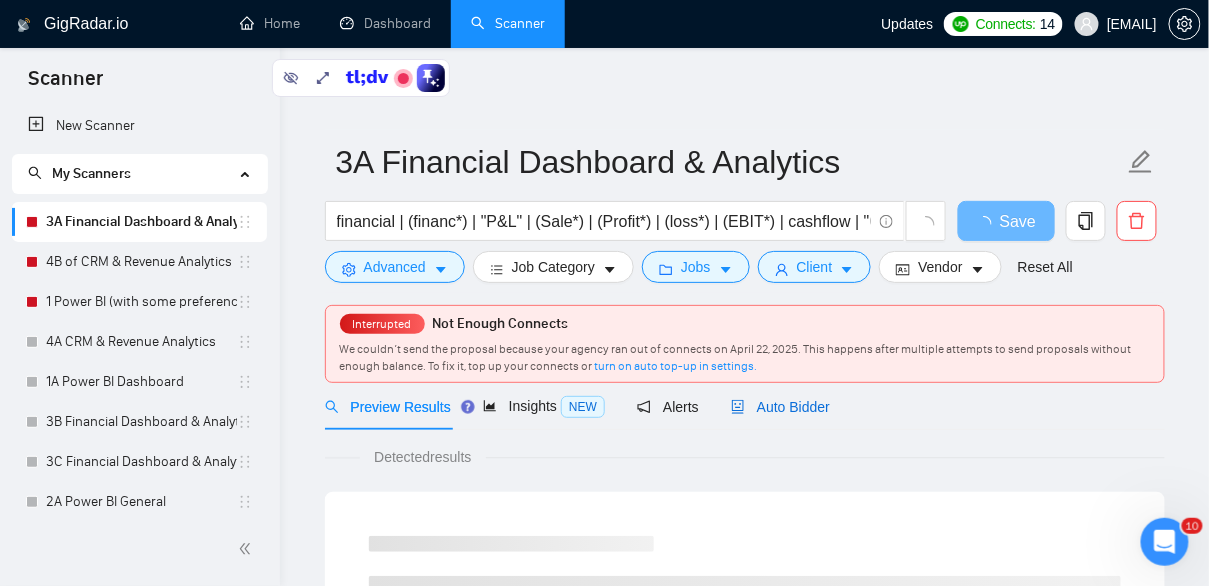 click on "Auto Bidder" at bounding box center [780, 407] 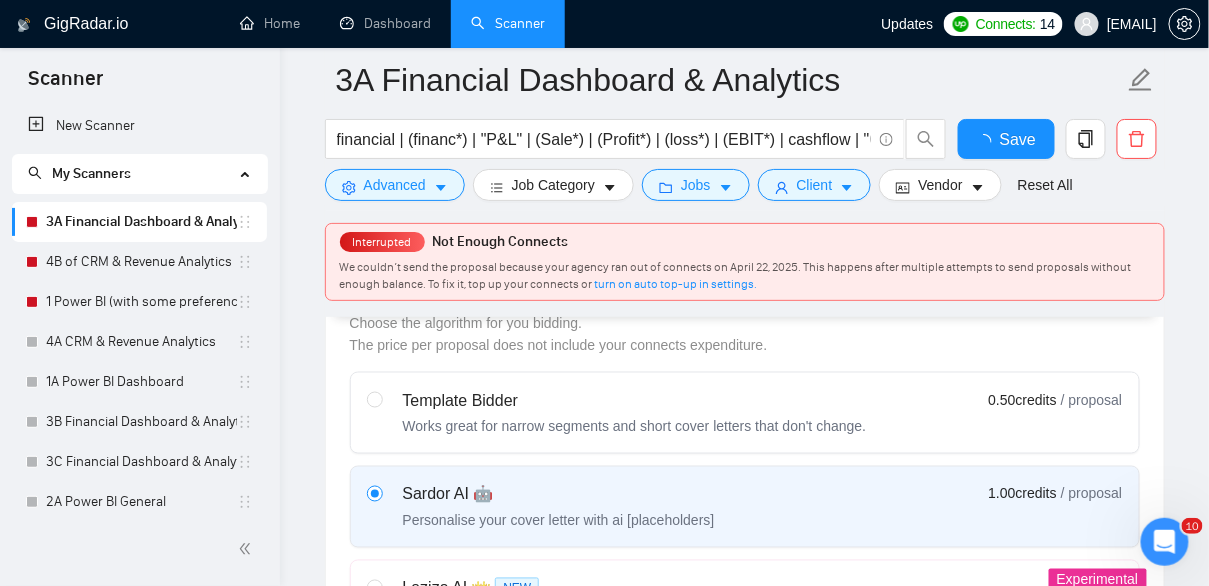 type 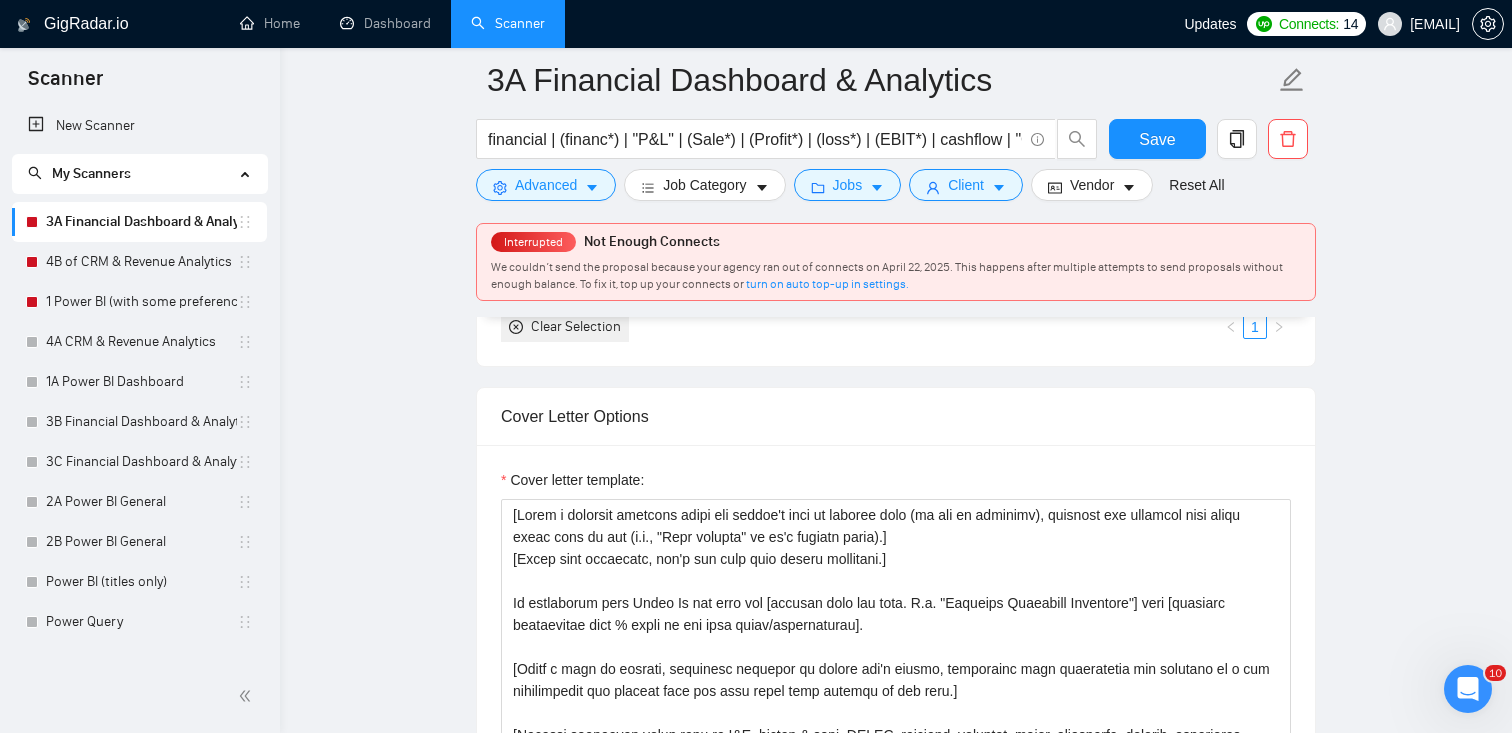scroll, scrollTop: 1624, scrollLeft: 0, axis: vertical 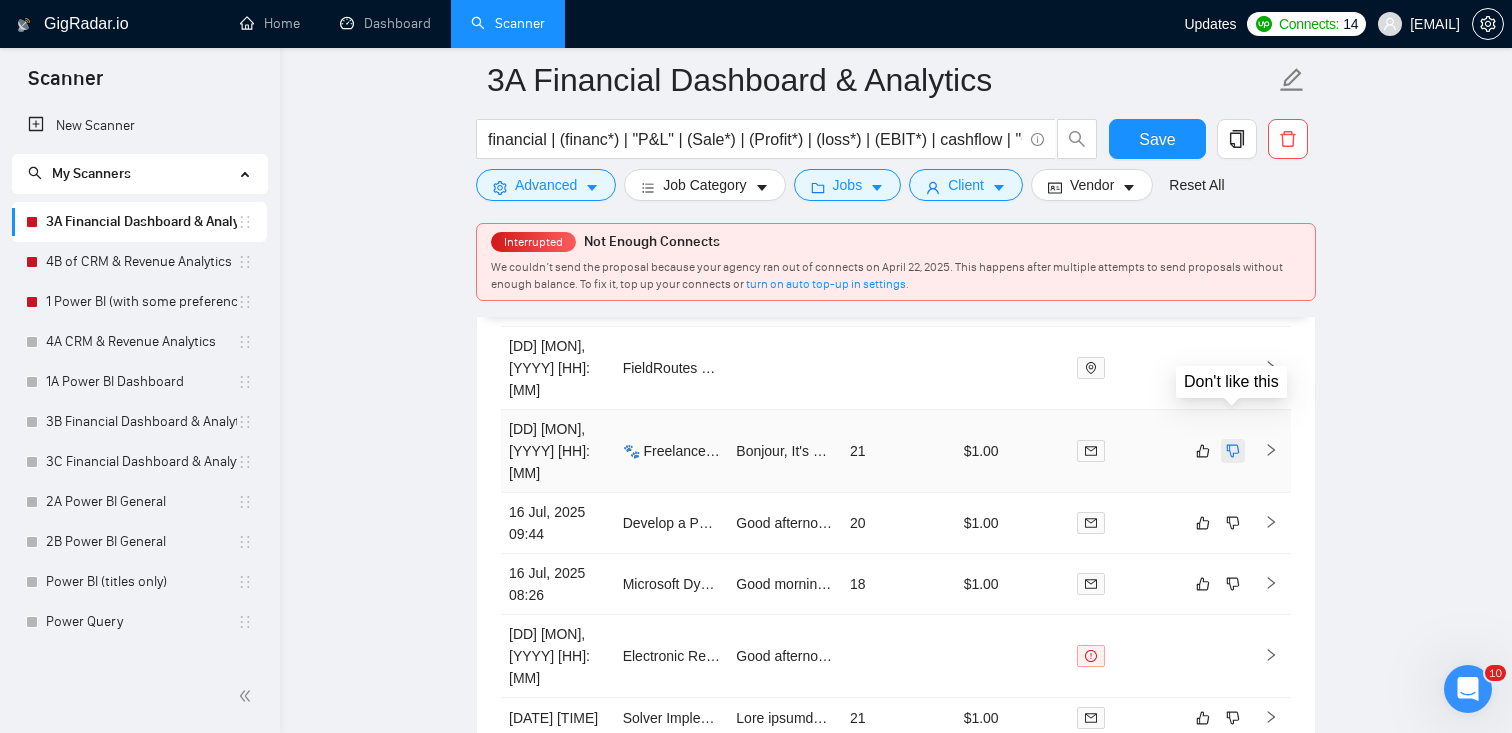 click 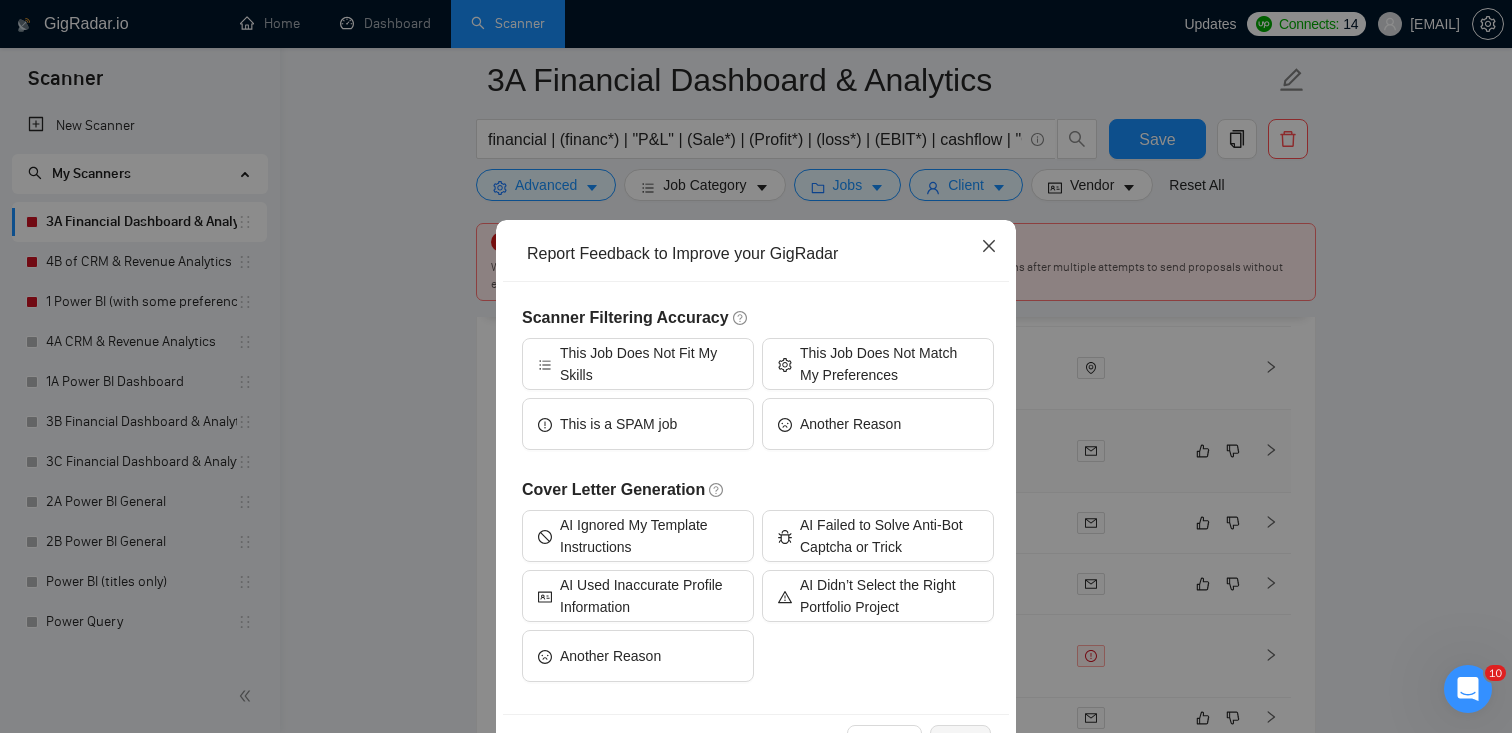 click 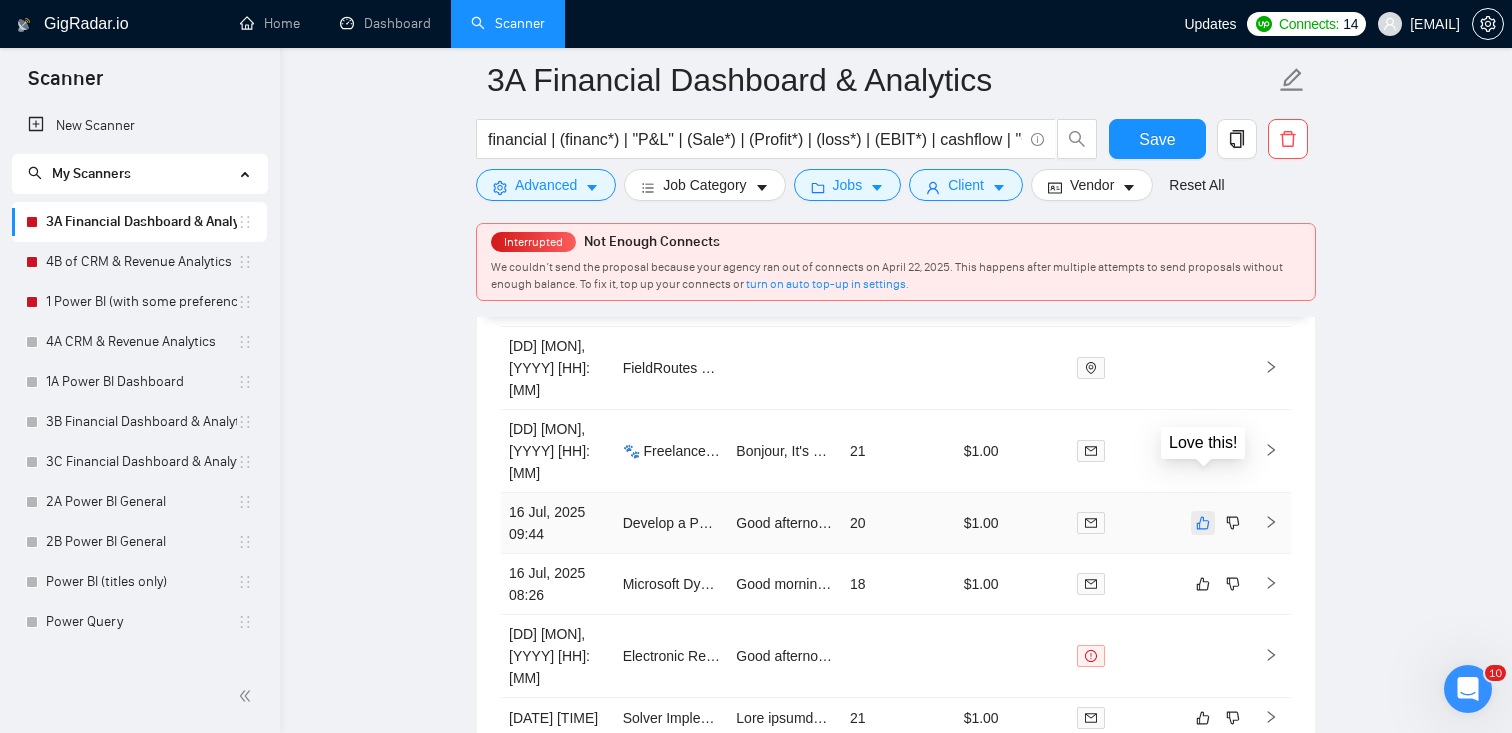 click 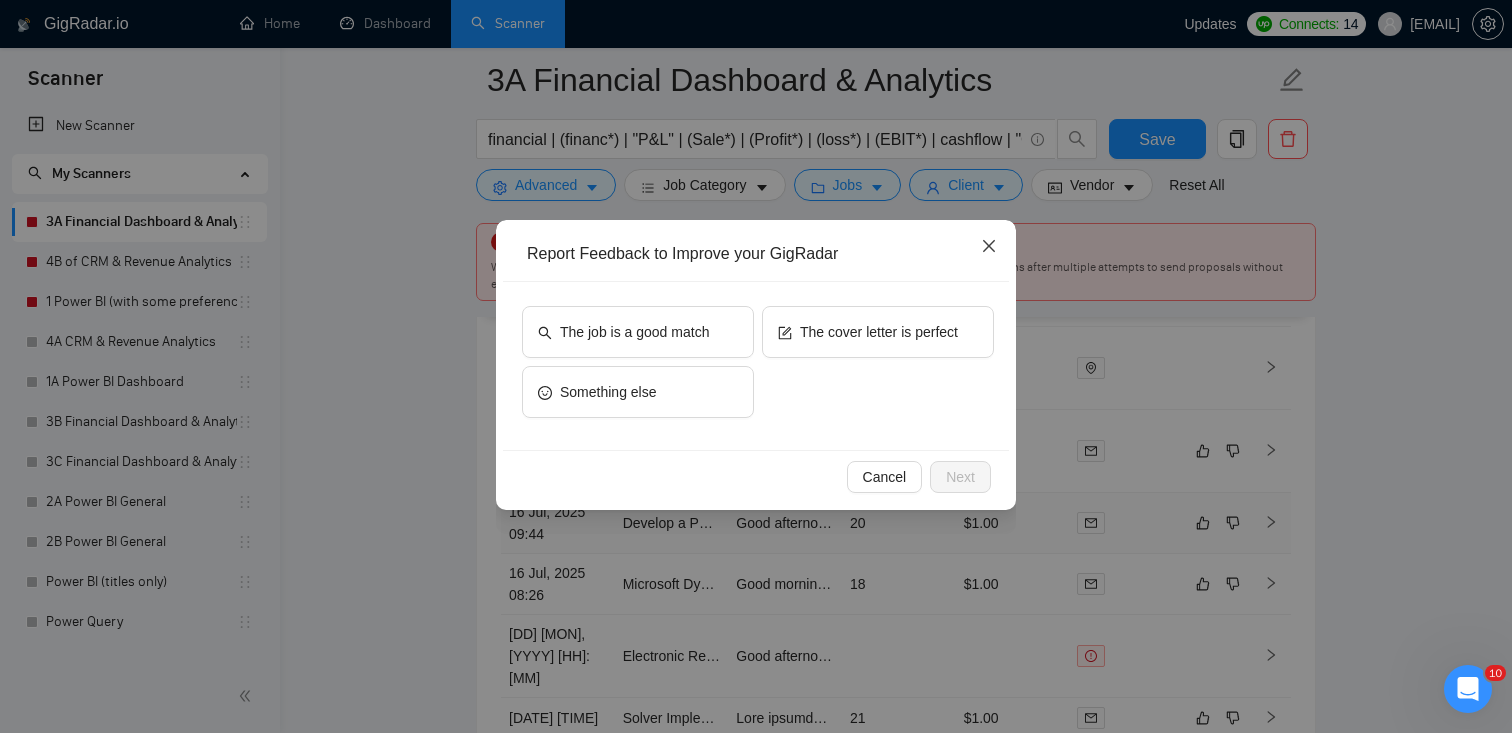 click 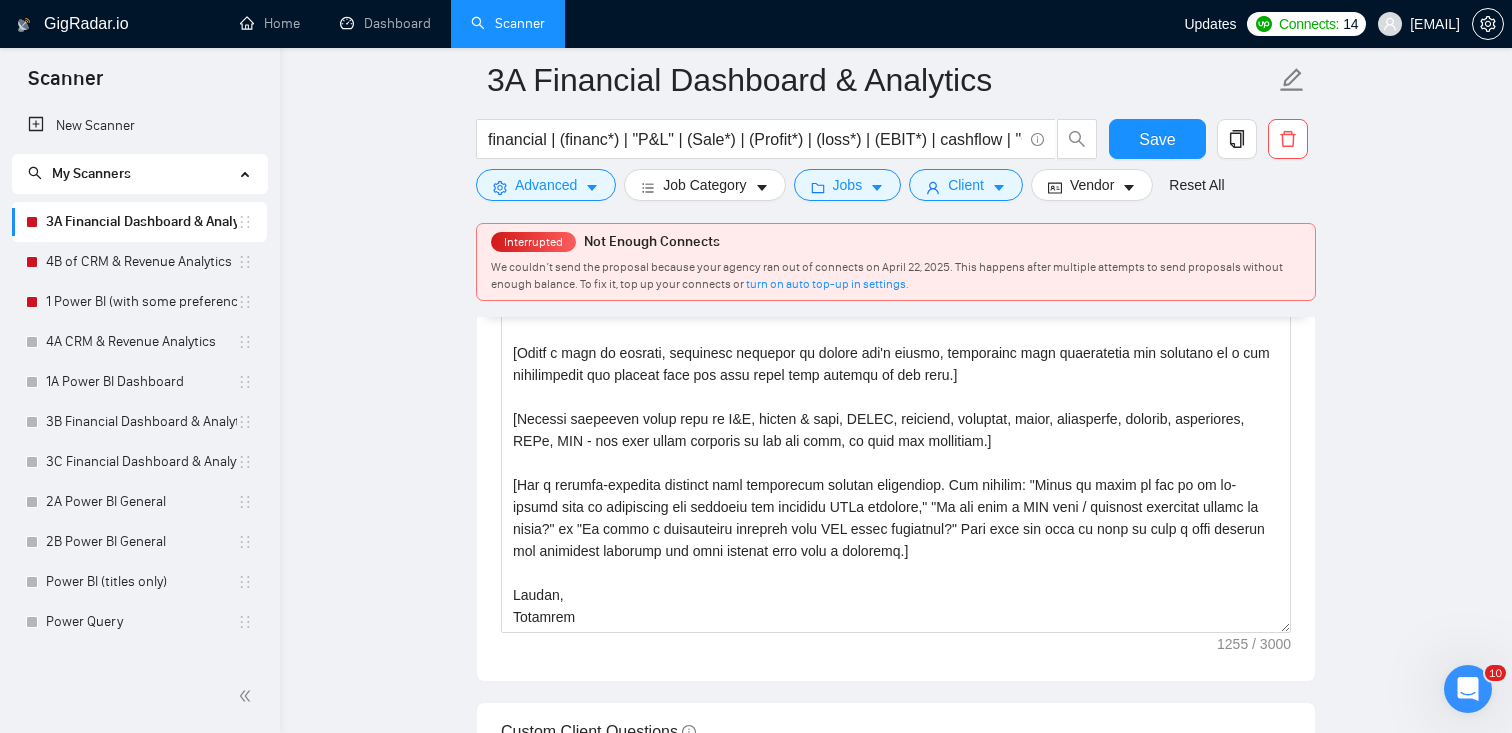 scroll, scrollTop: 1613, scrollLeft: 0, axis: vertical 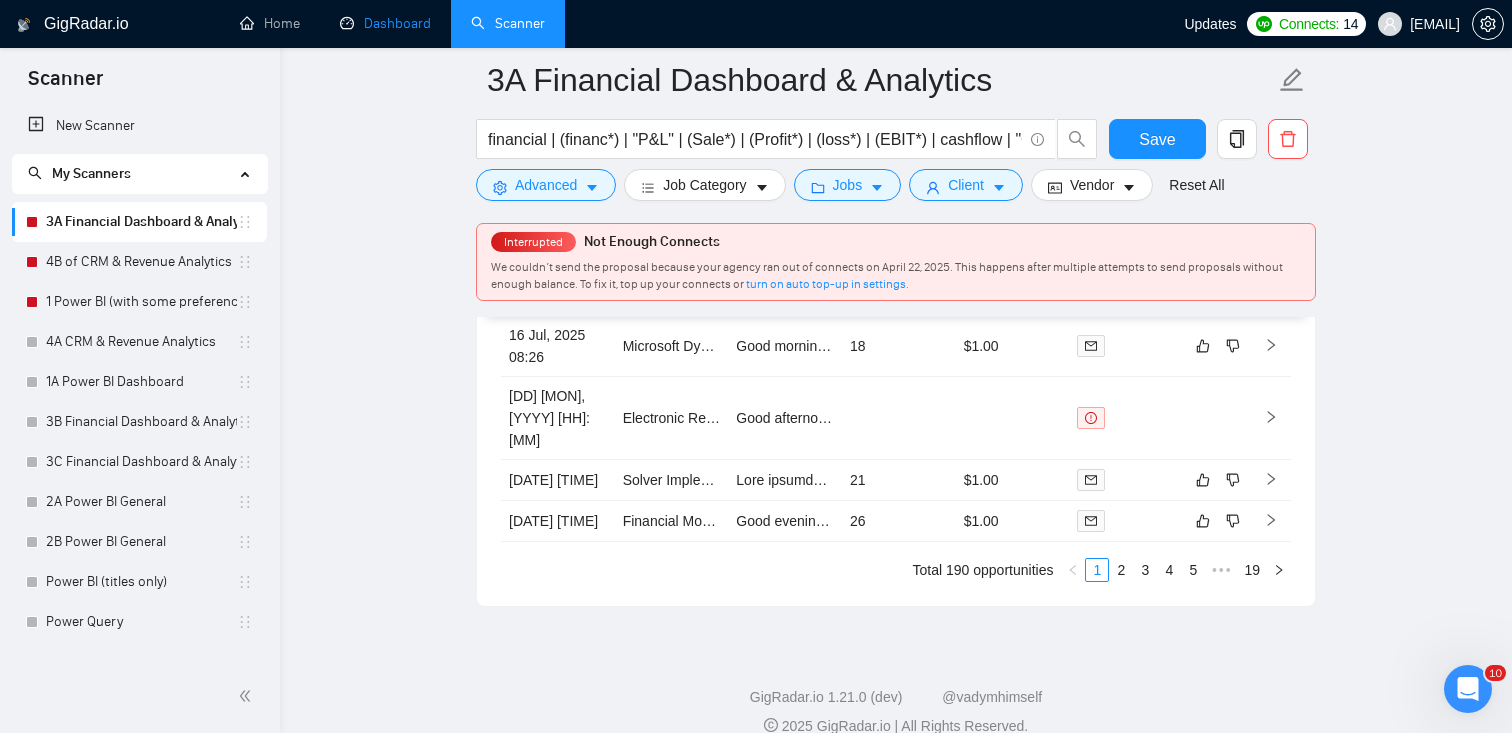 click on "Dashboard" at bounding box center (385, 23) 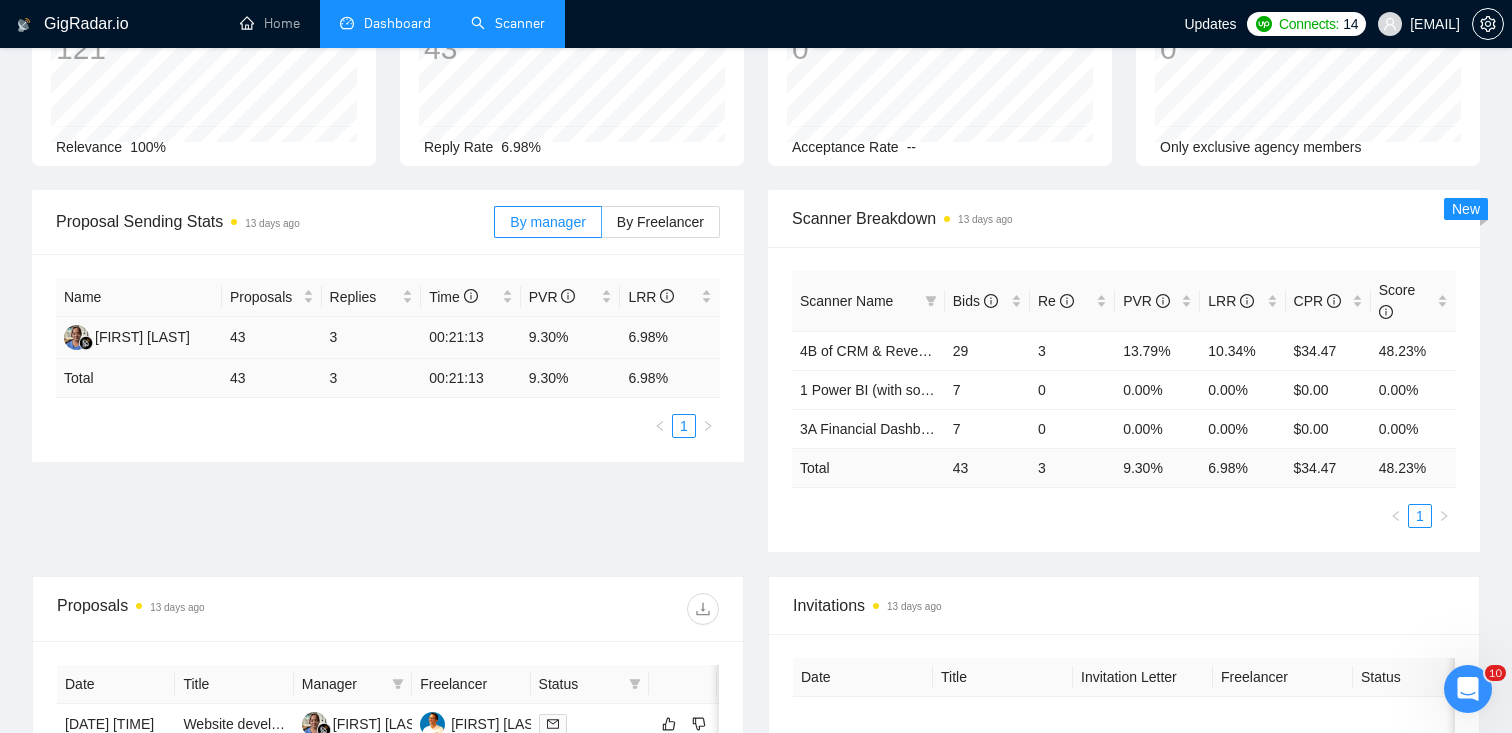 scroll, scrollTop: 0, scrollLeft: 0, axis: both 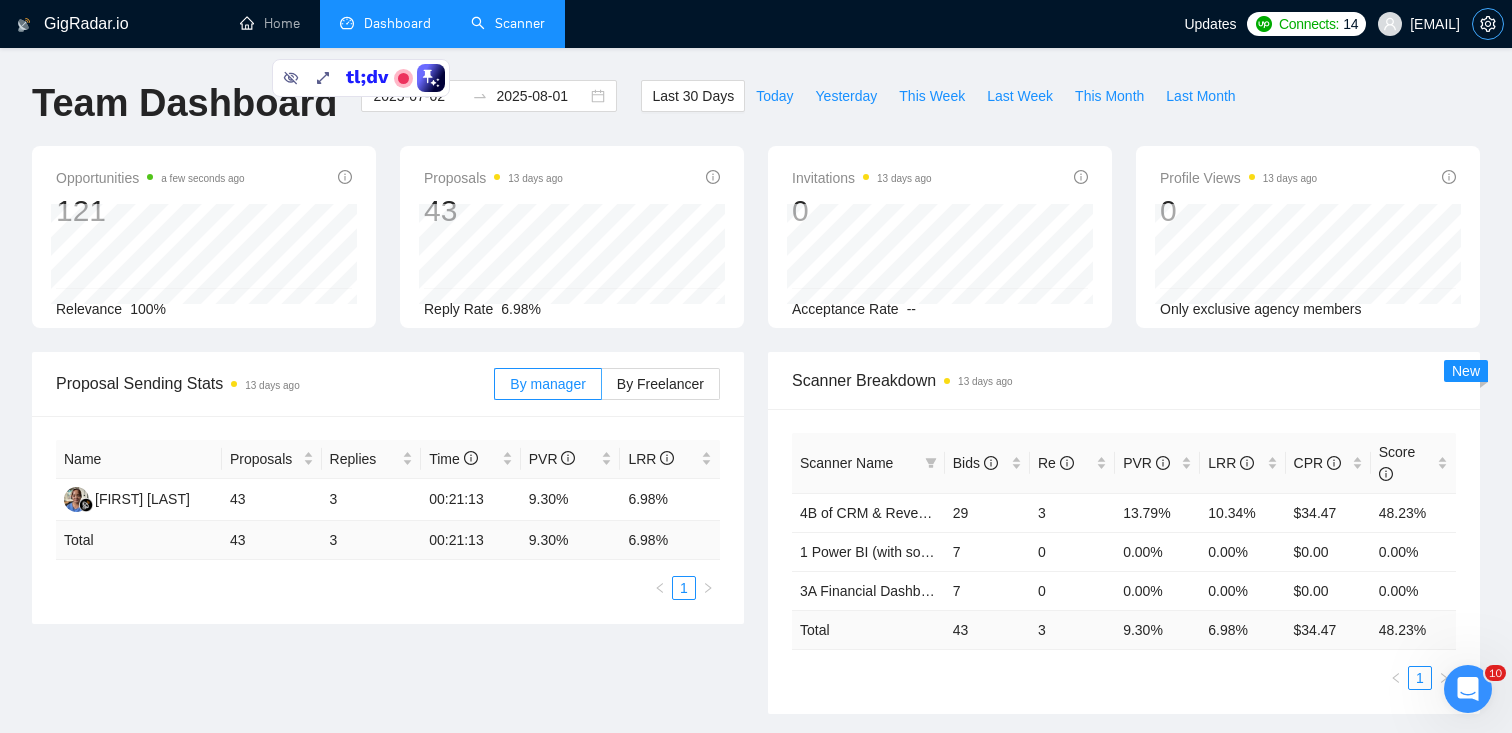 click 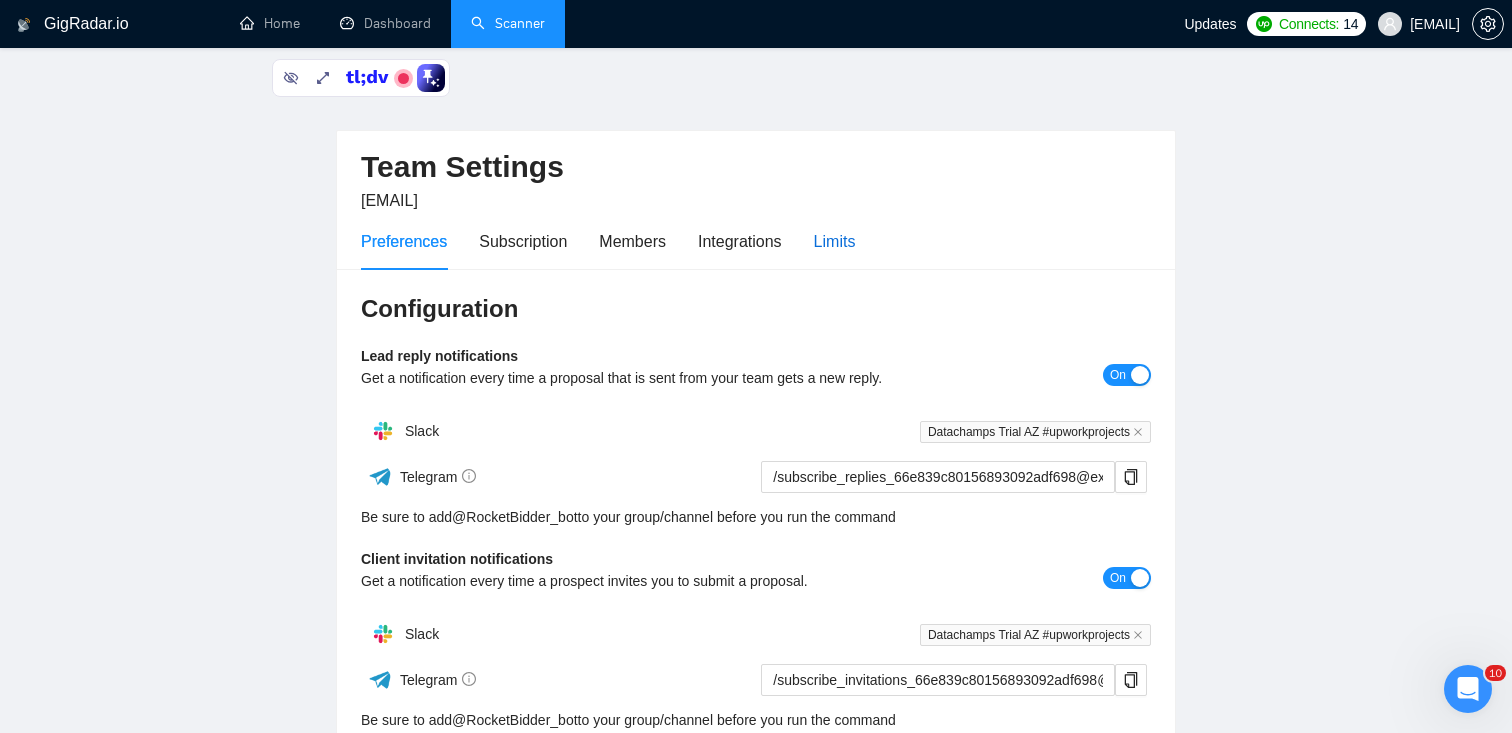 click on "Limits" at bounding box center (835, 241) 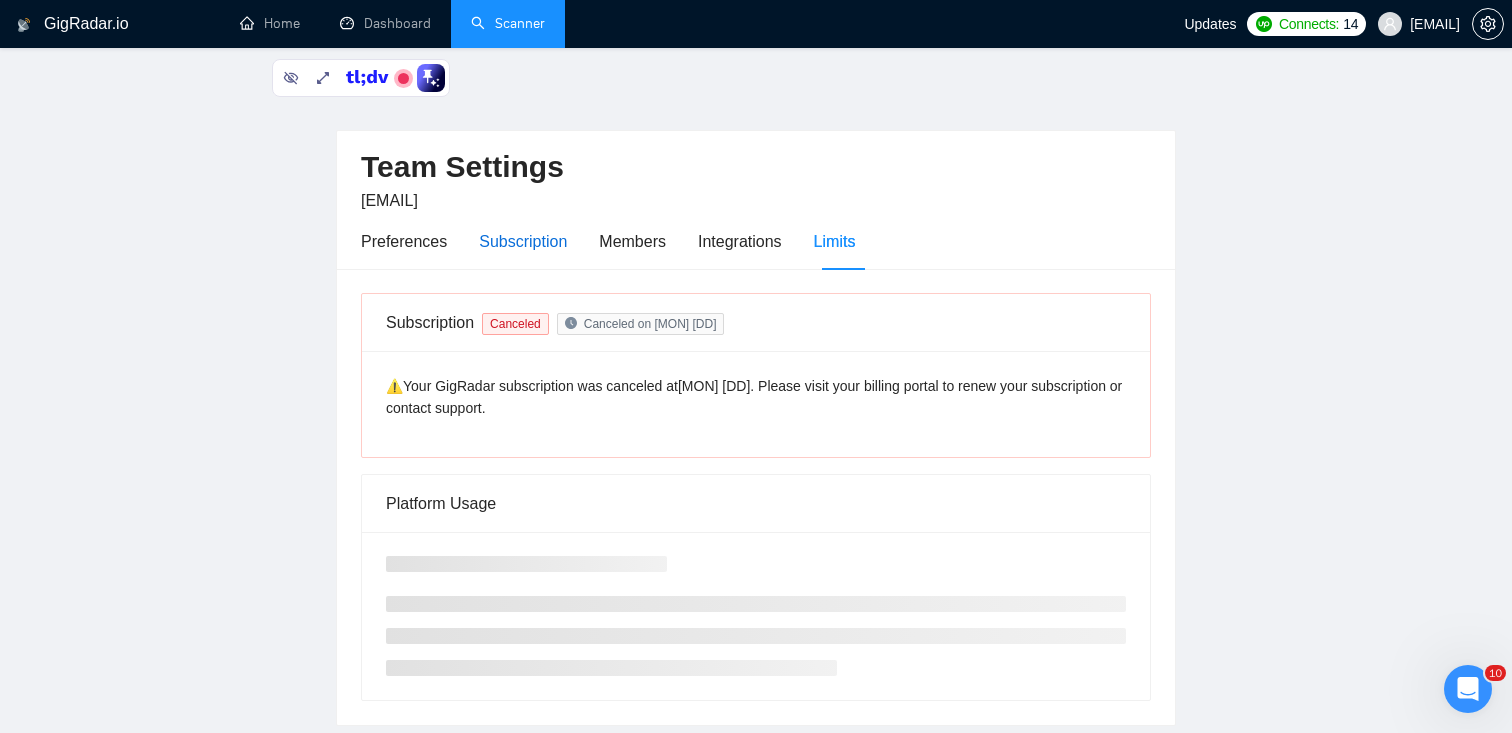 click on "Subscription" at bounding box center [523, 241] 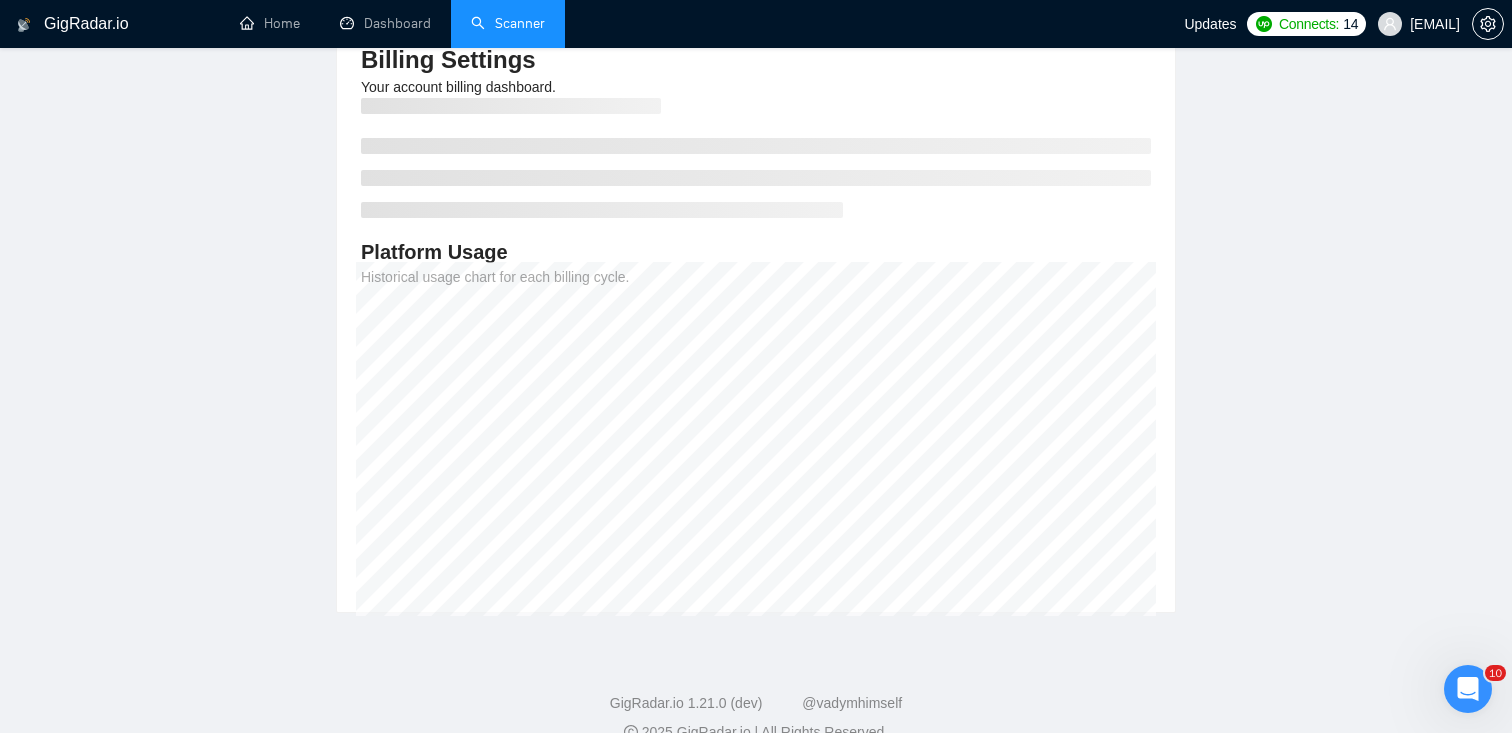 scroll, scrollTop: 281, scrollLeft: 0, axis: vertical 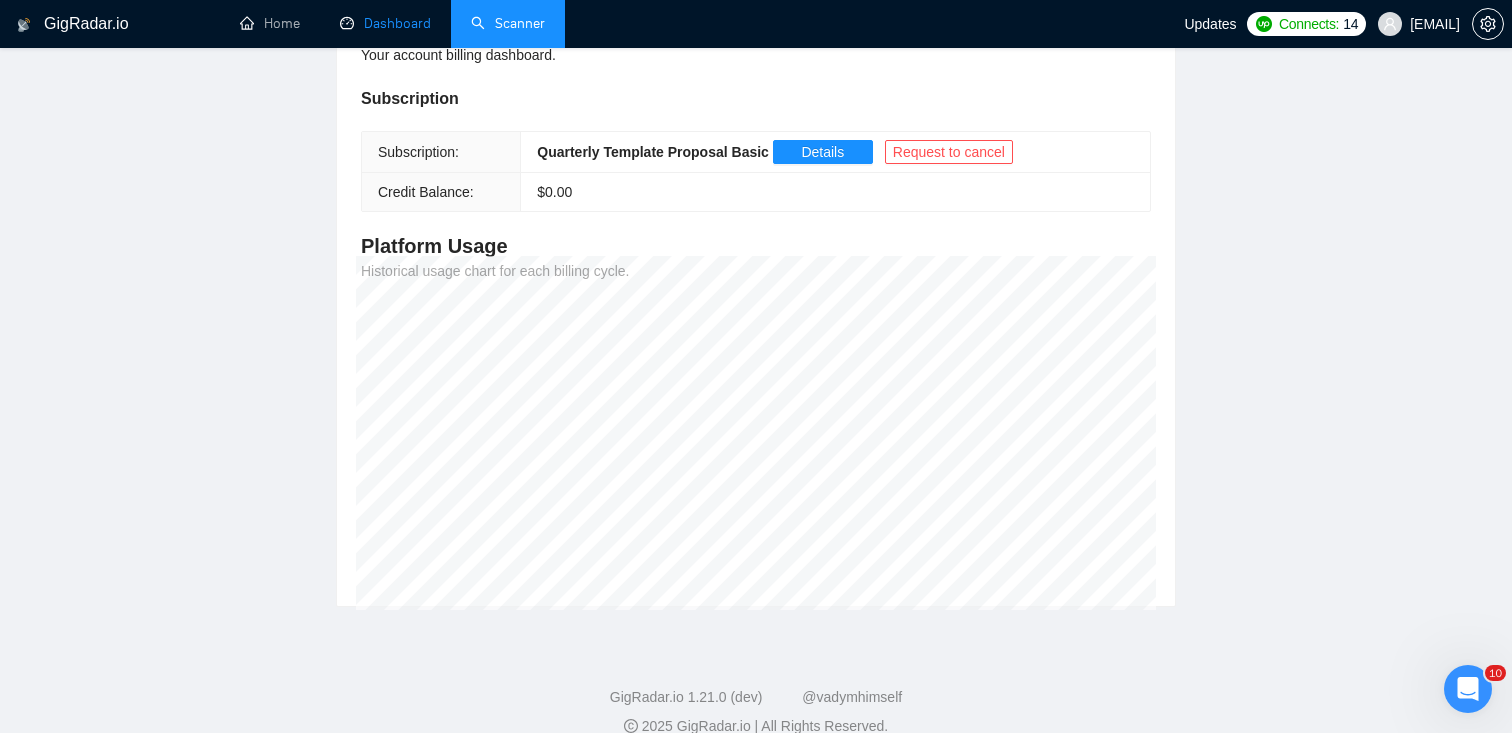 click on "Dashboard" at bounding box center (385, 23) 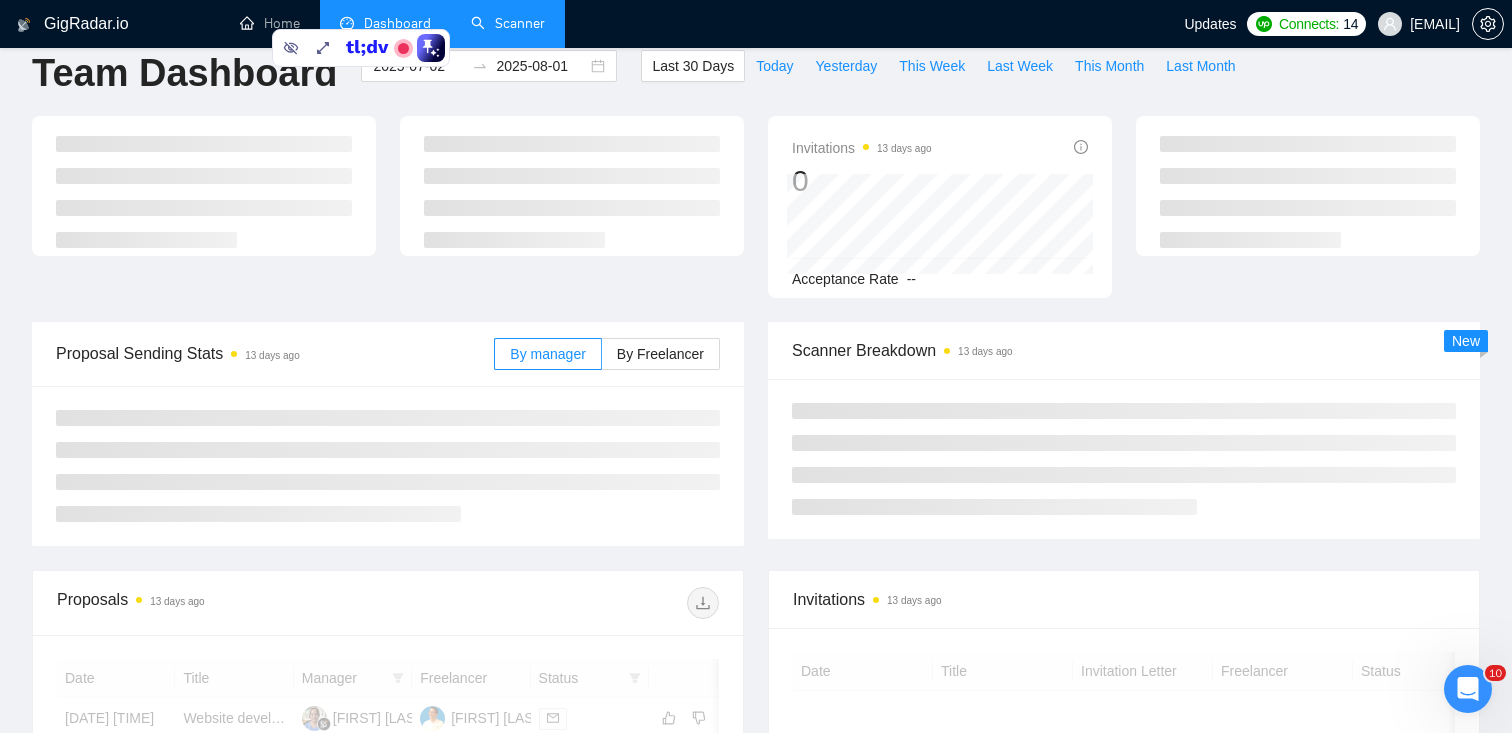 scroll, scrollTop: 0, scrollLeft: 0, axis: both 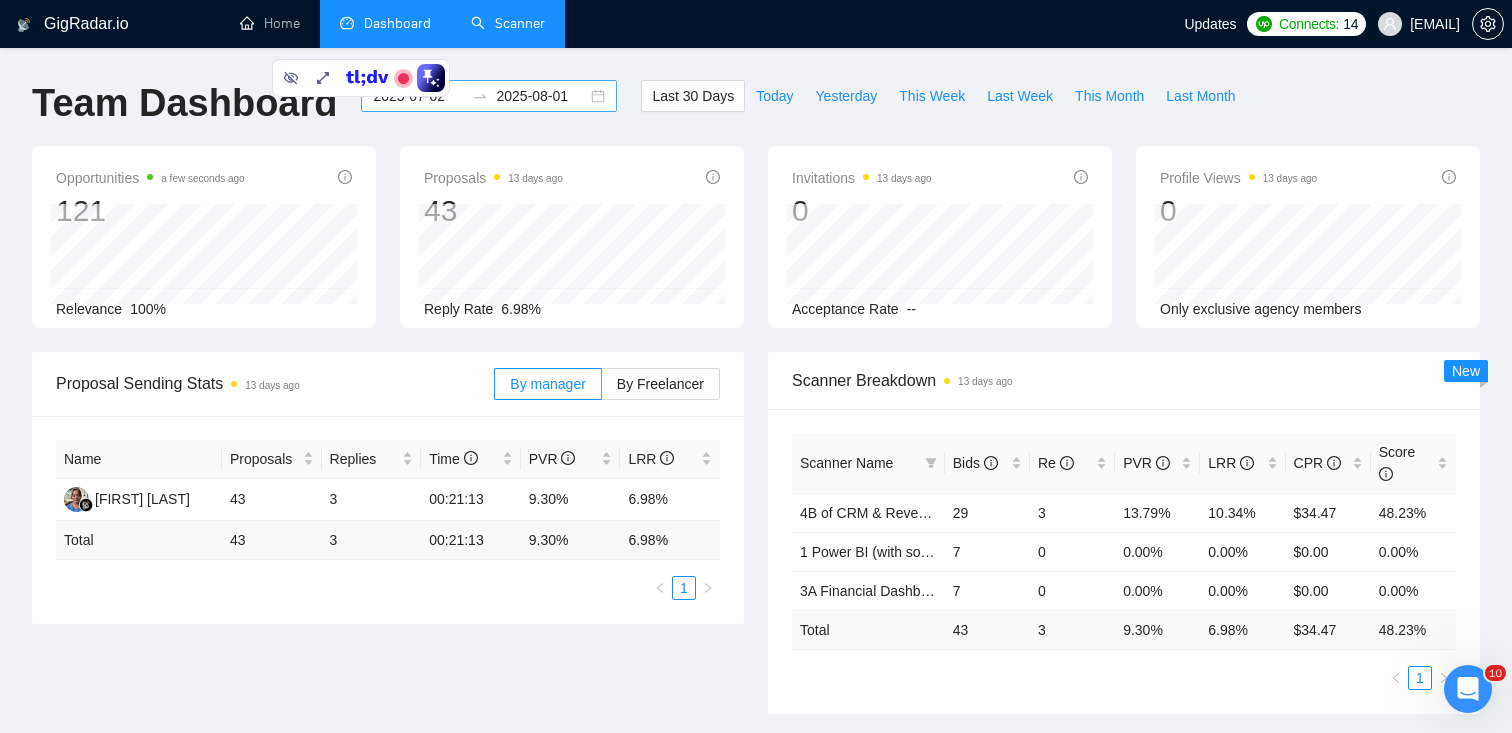 click on "[YYYY]-[MM]-[DD] [YYYY]-[MM]-[DD]" at bounding box center [489, 96] 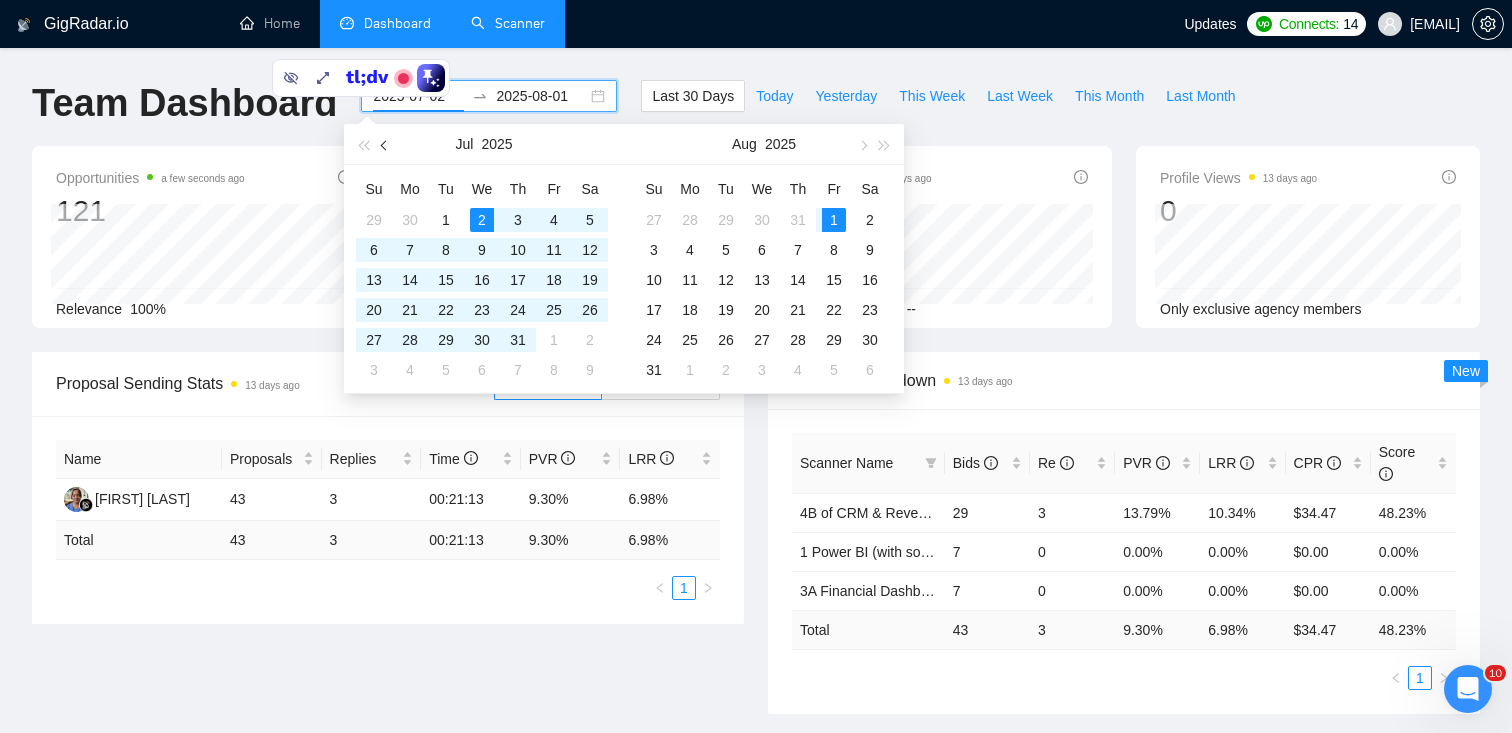 click at bounding box center (386, 145) 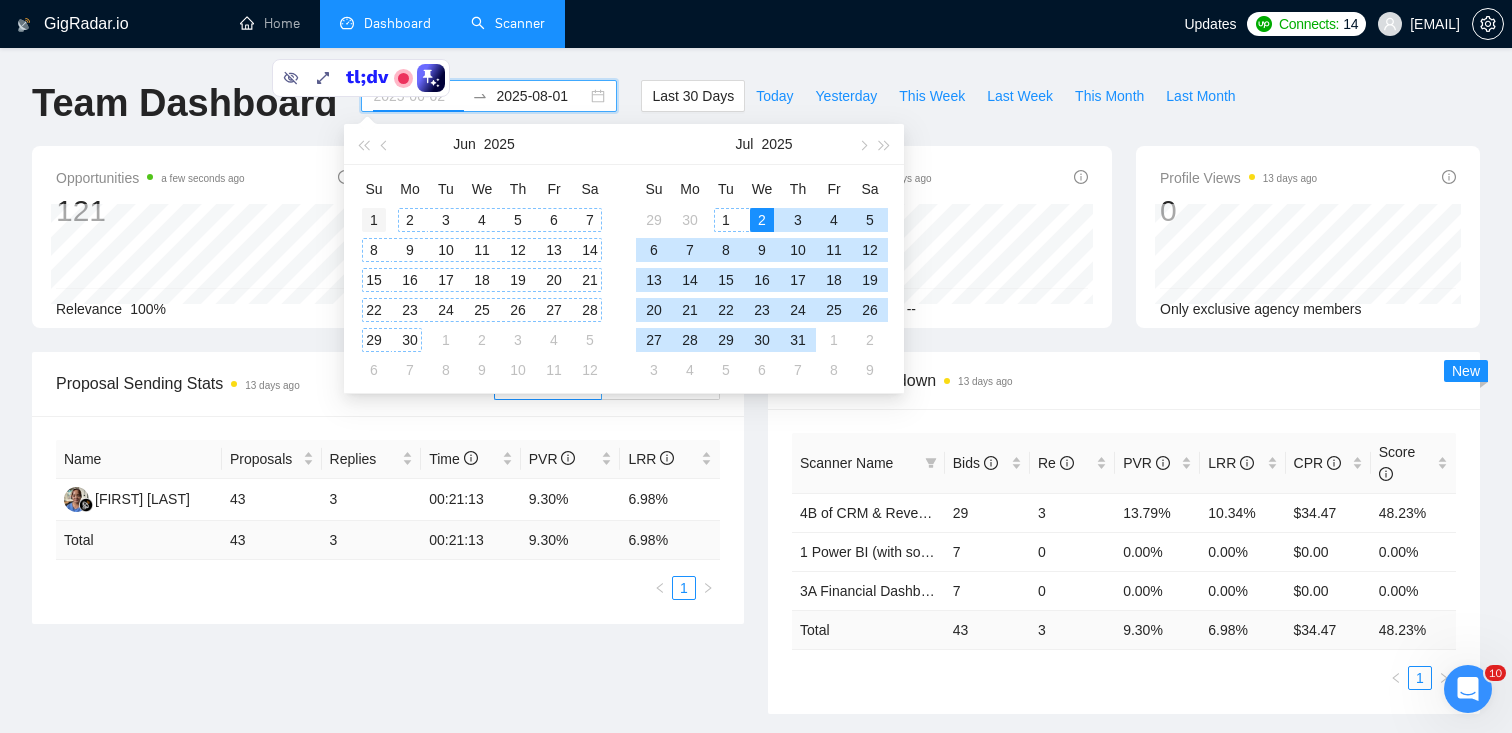 type on "2025-06-01" 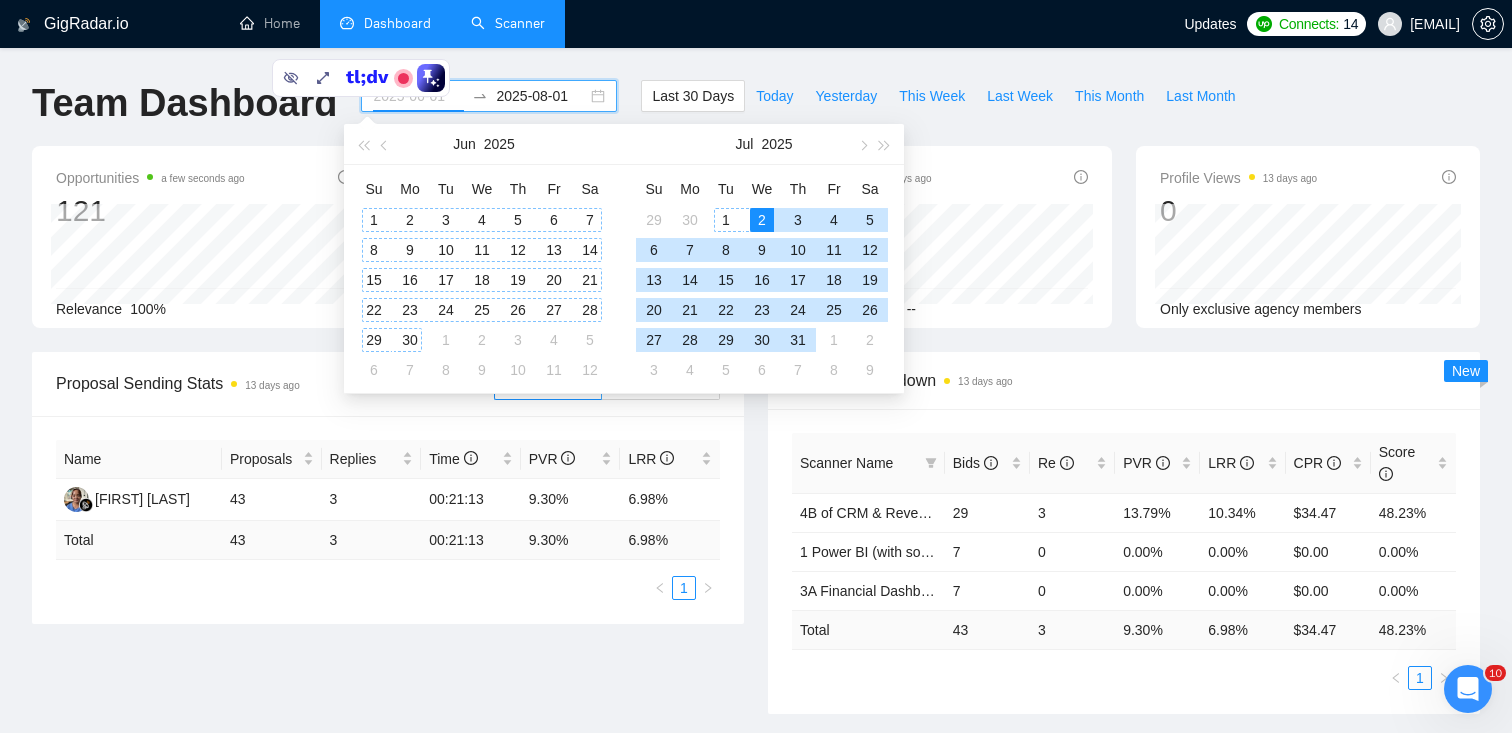click on "1" at bounding box center [374, 220] 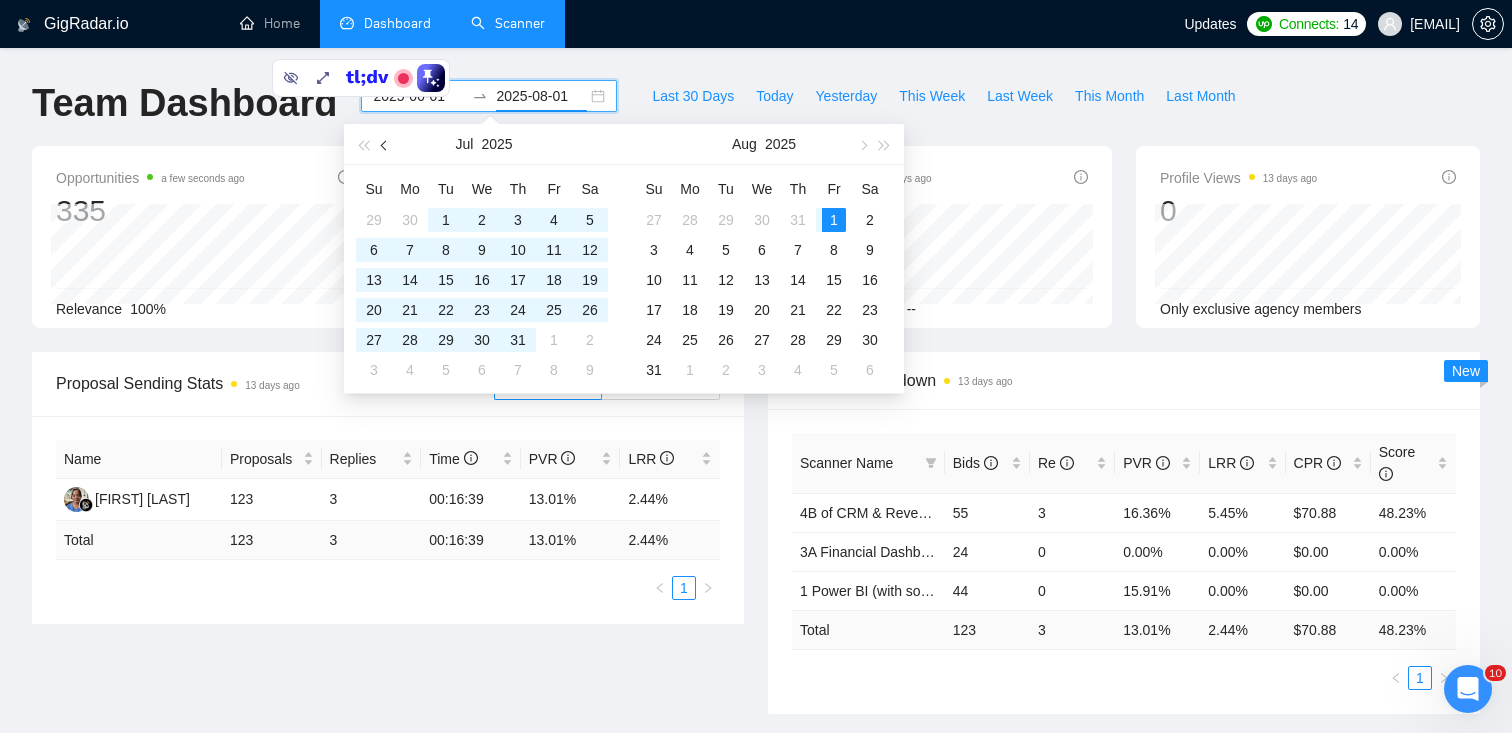 click at bounding box center (385, 144) 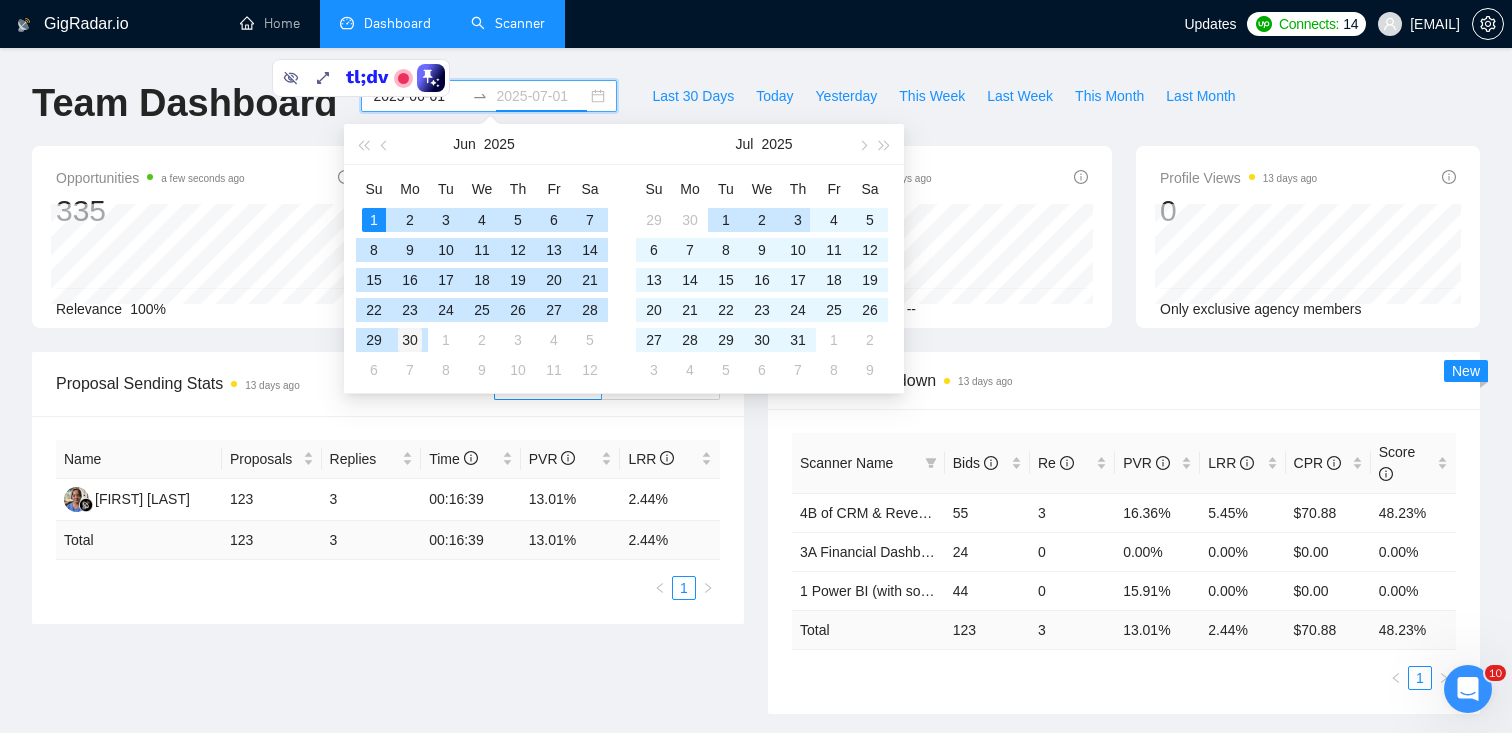 type on "2025-06-30" 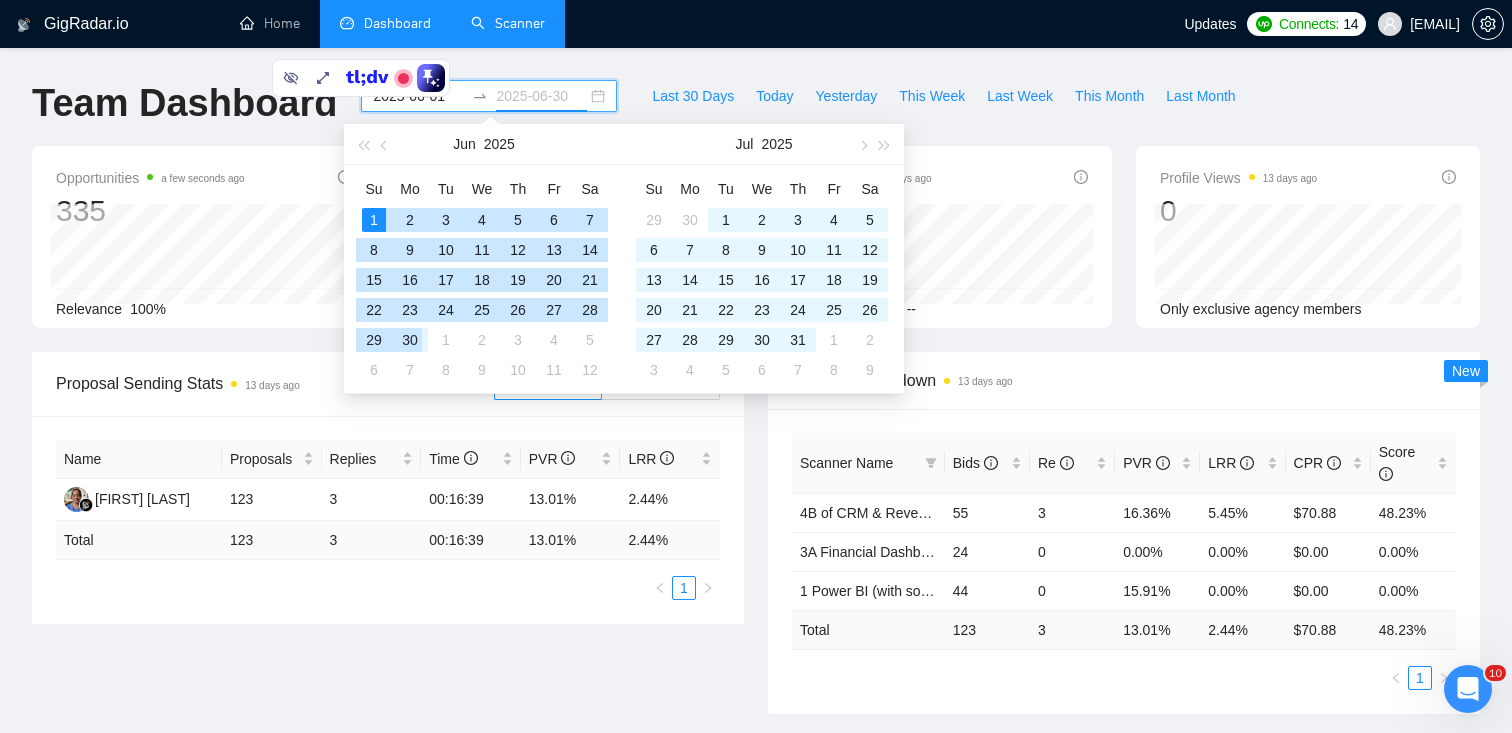 click on "30" at bounding box center [410, 340] 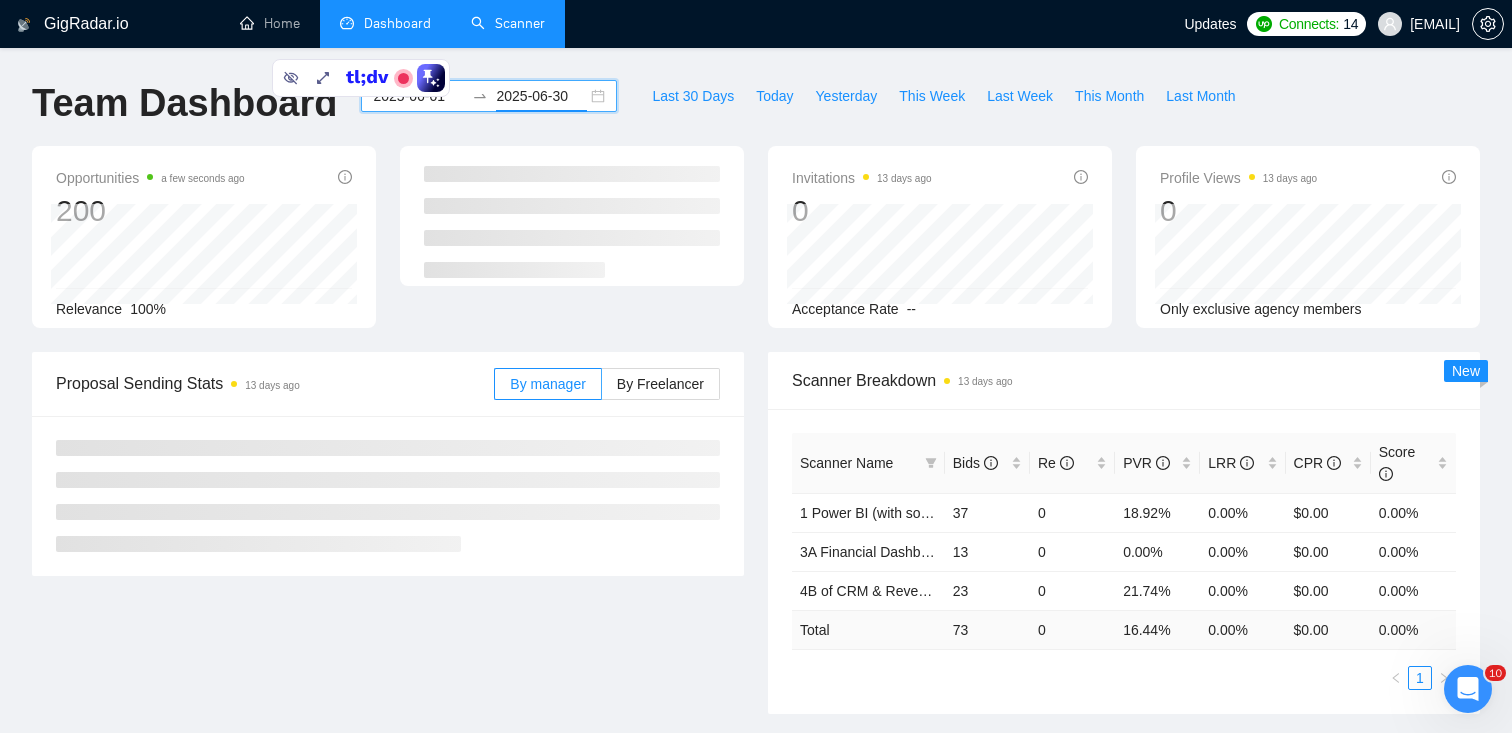 click on "Proposal Sending Stats 13 days ago By manager By Freelancer" at bounding box center [388, 464] 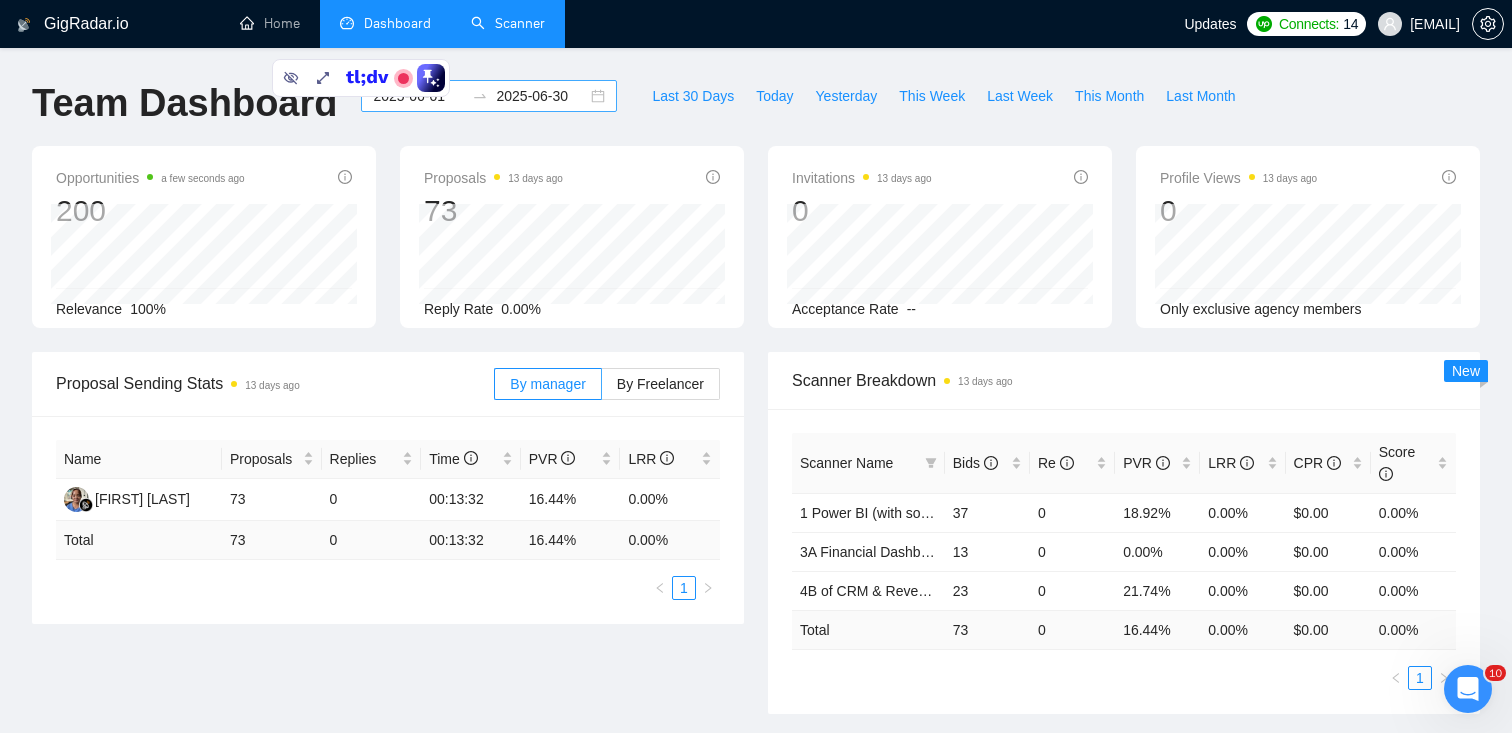click on "2025-06-01 2025-06-30" at bounding box center [489, 96] 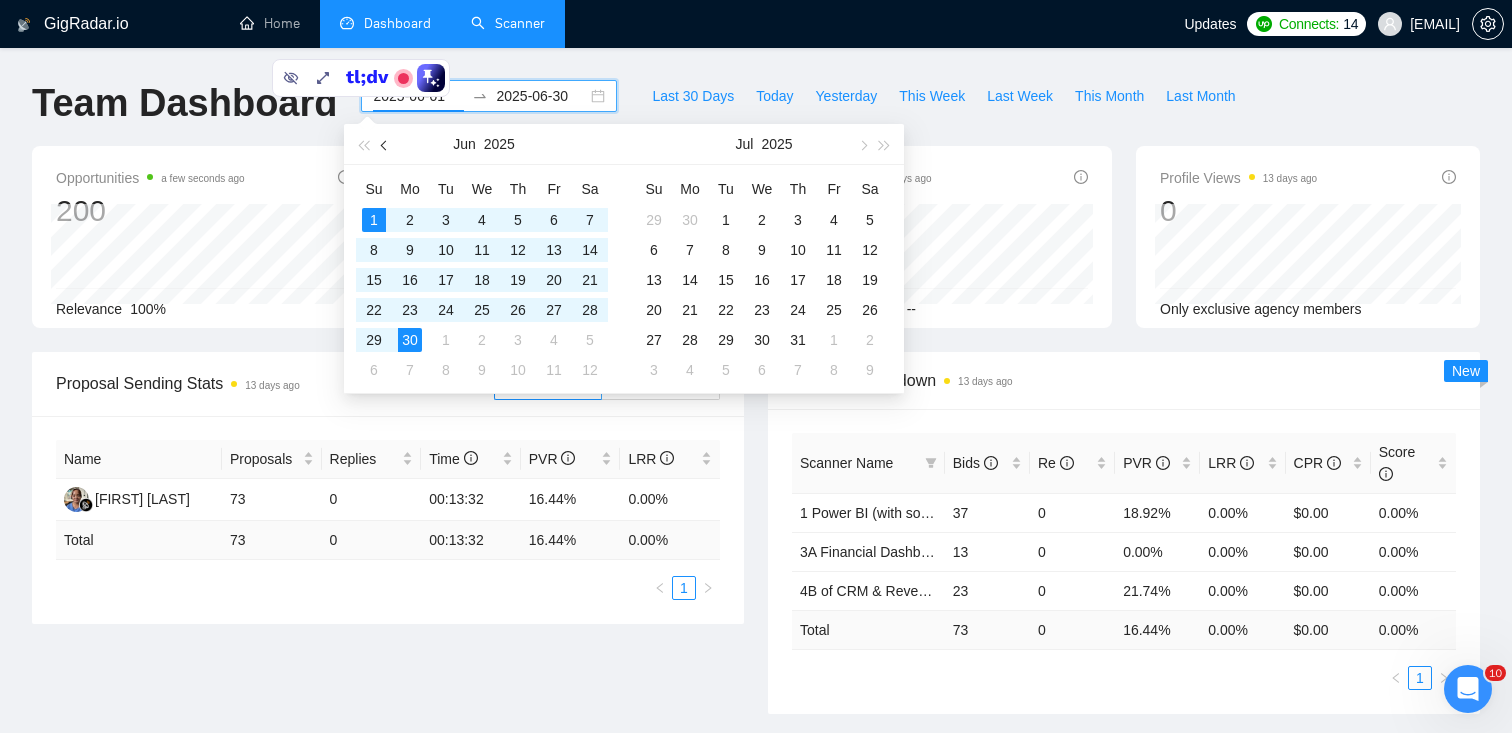 click at bounding box center [385, 144] 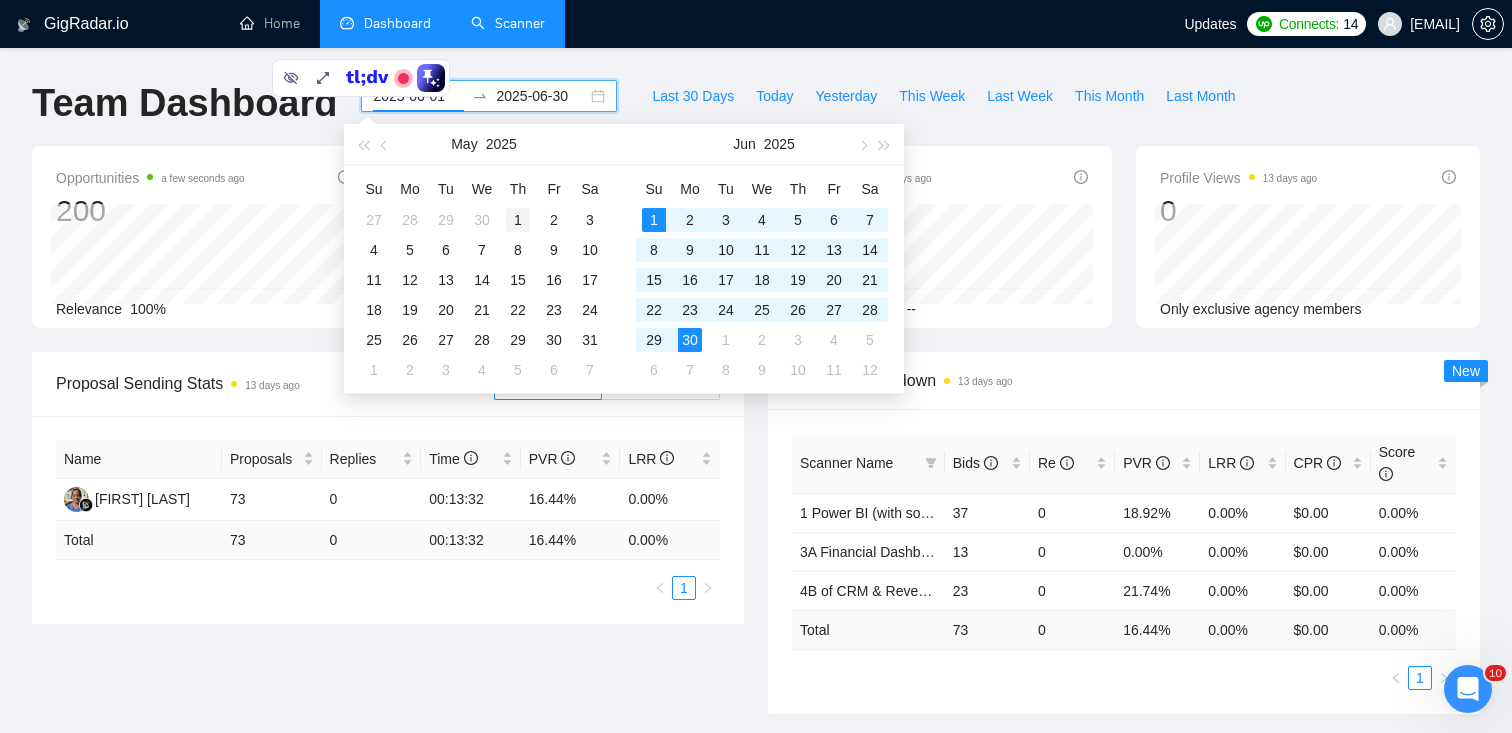 type on "2025-05-01" 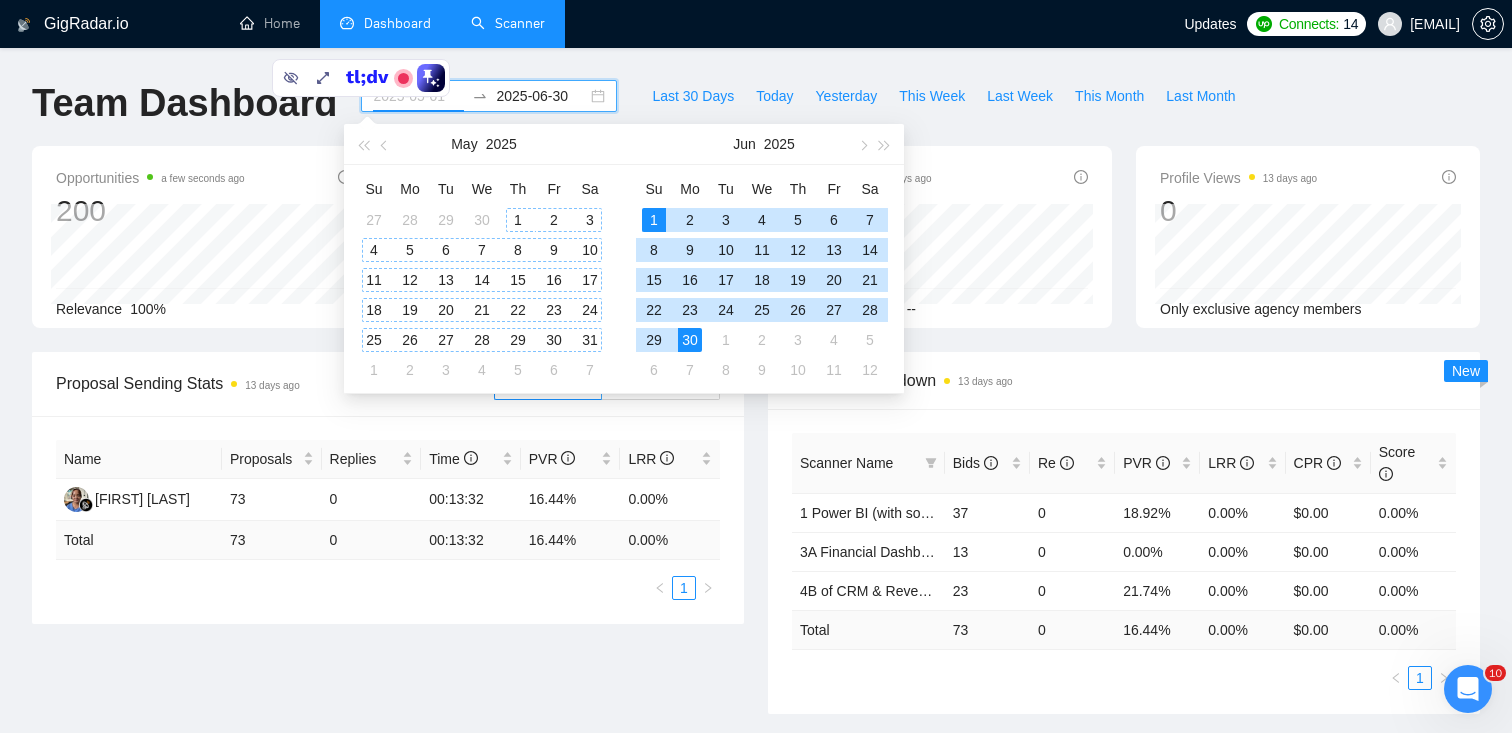 click on "1" at bounding box center (518, 220) 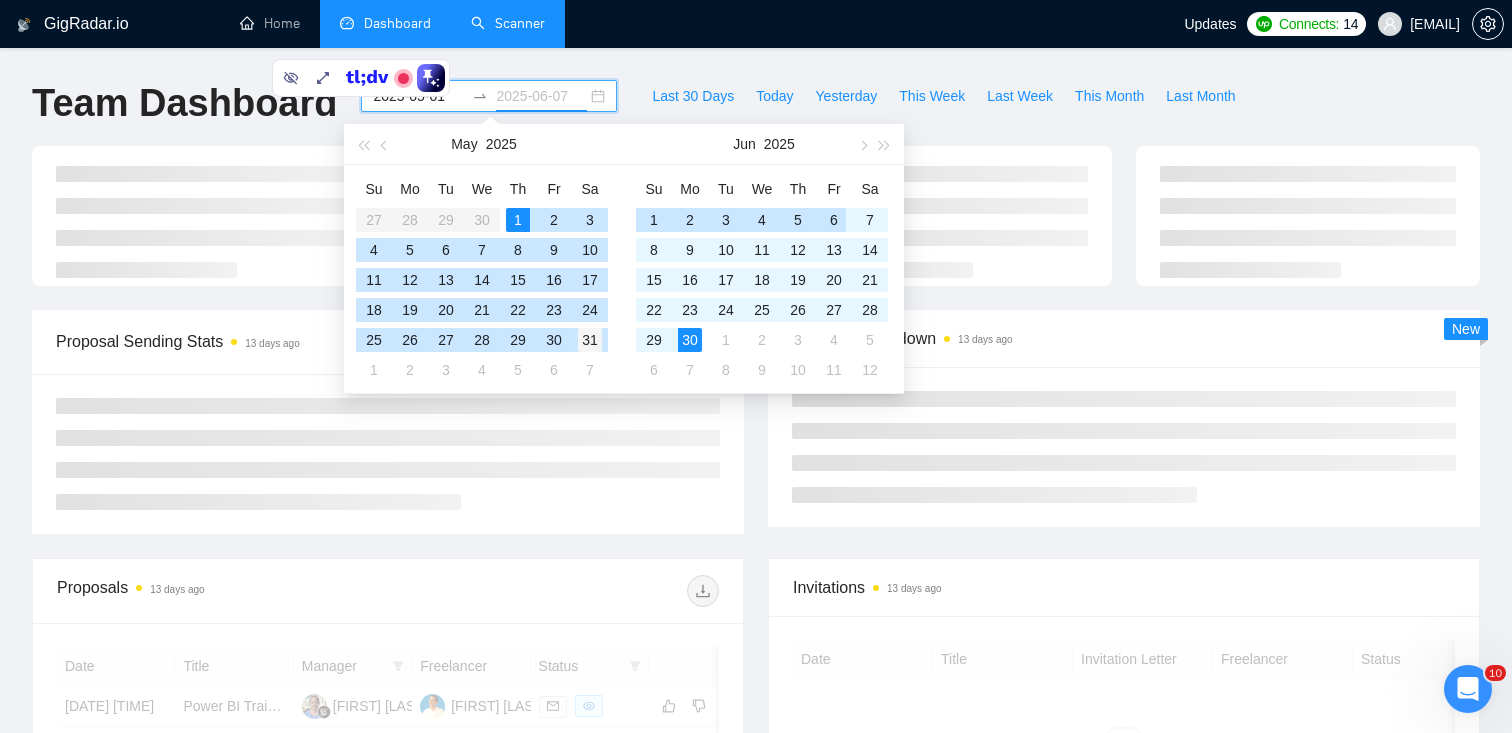 type on "2025-05-31" 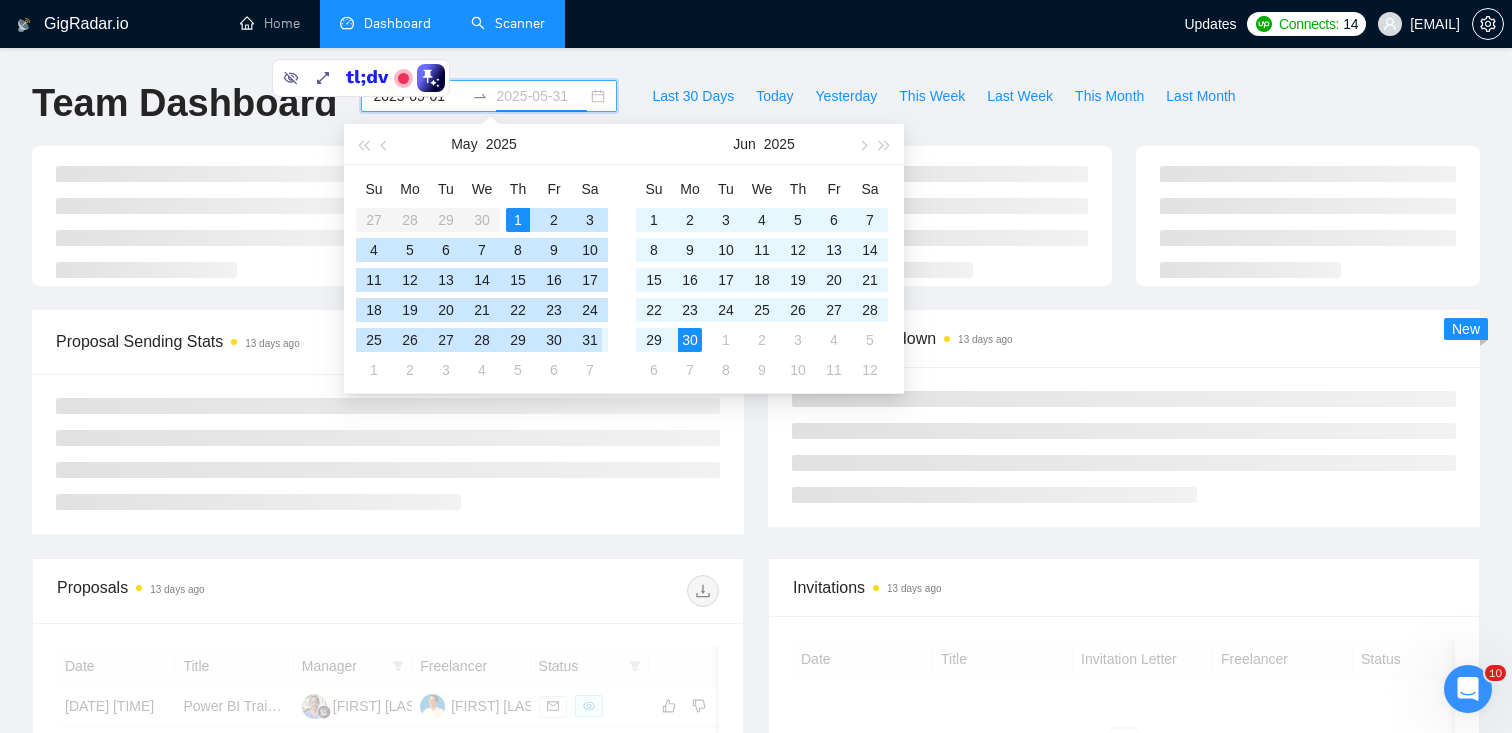 click on "31" at bounding box center [590, 340] 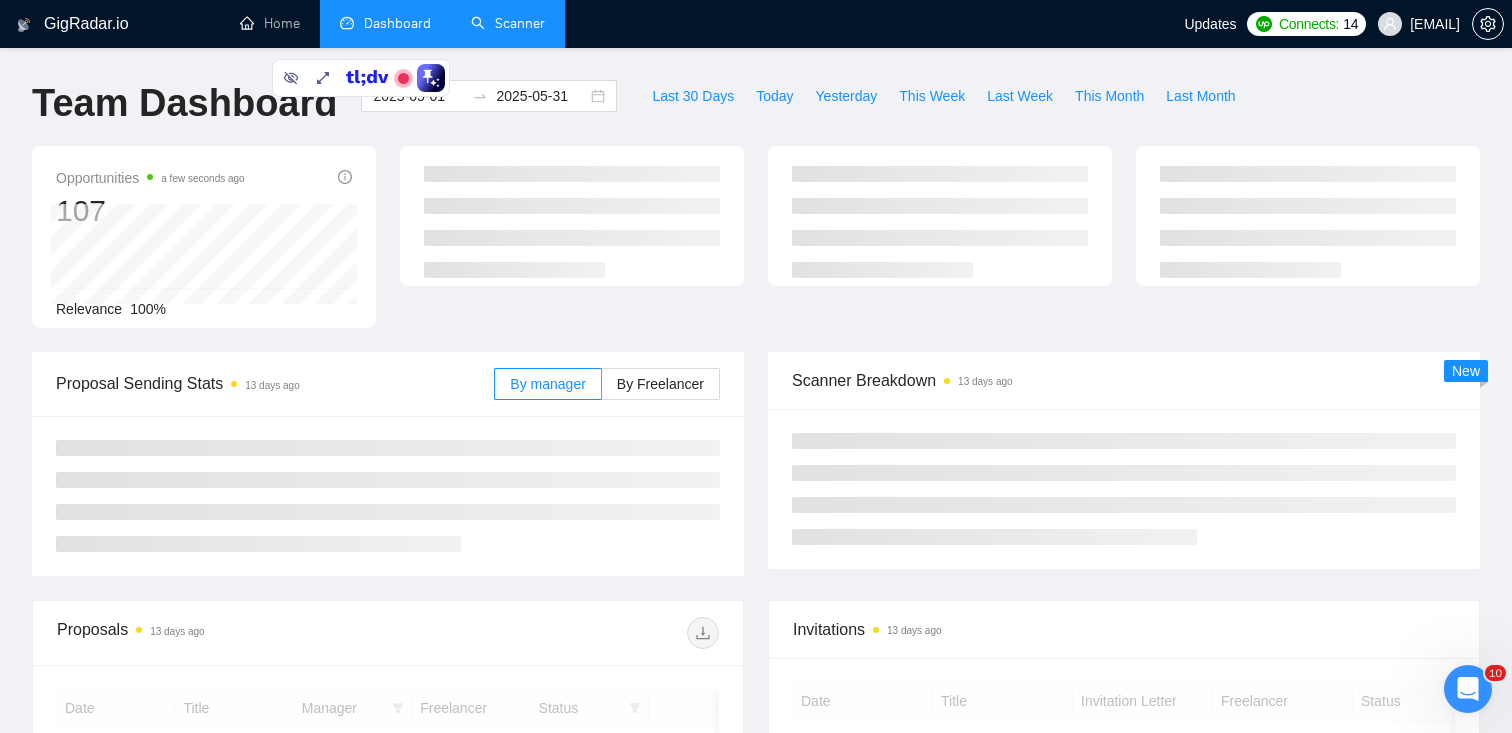 click on "Scanner Breakdown [DD] days ago New" at bounding box center [1124, 460] 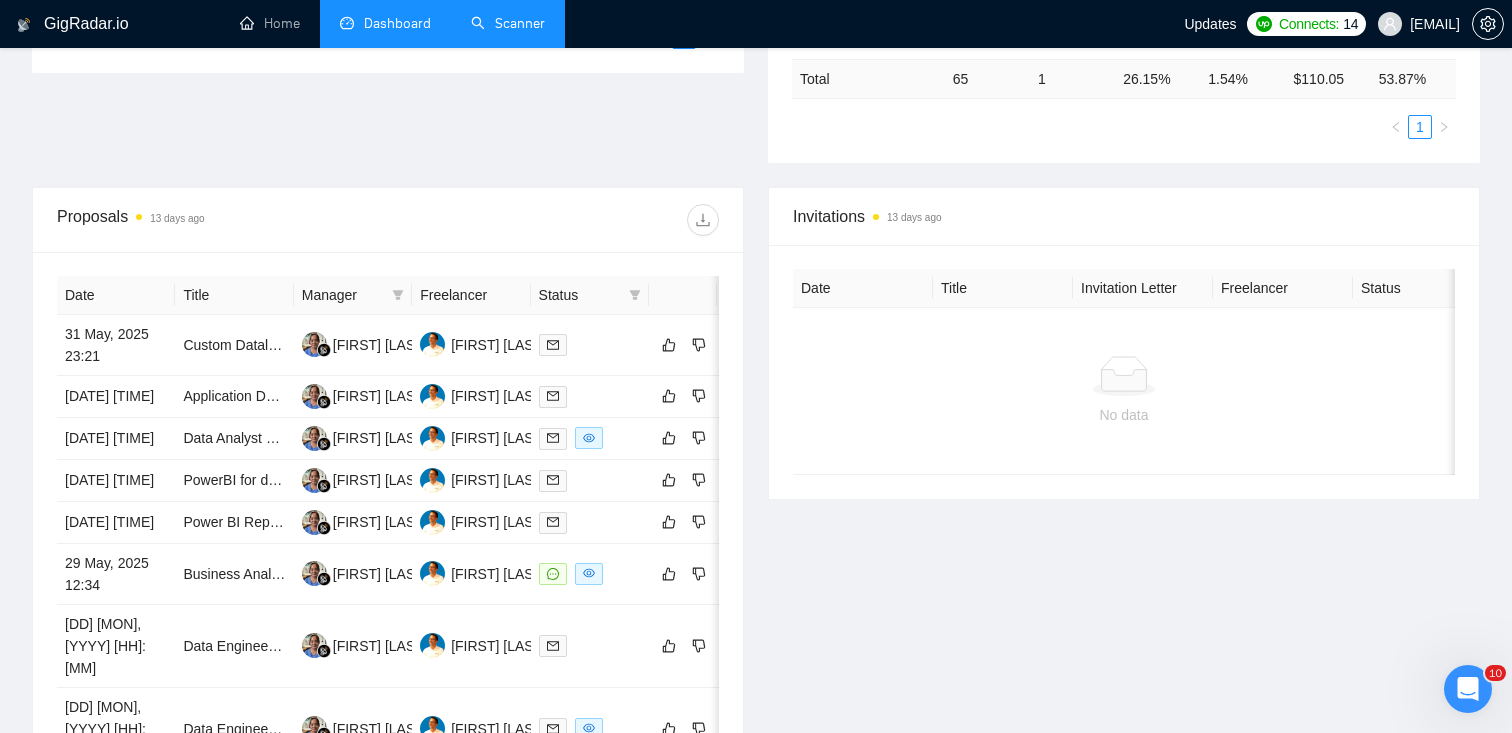 scroll, scrollTop: 0, scrollLeft: 0, axis: both 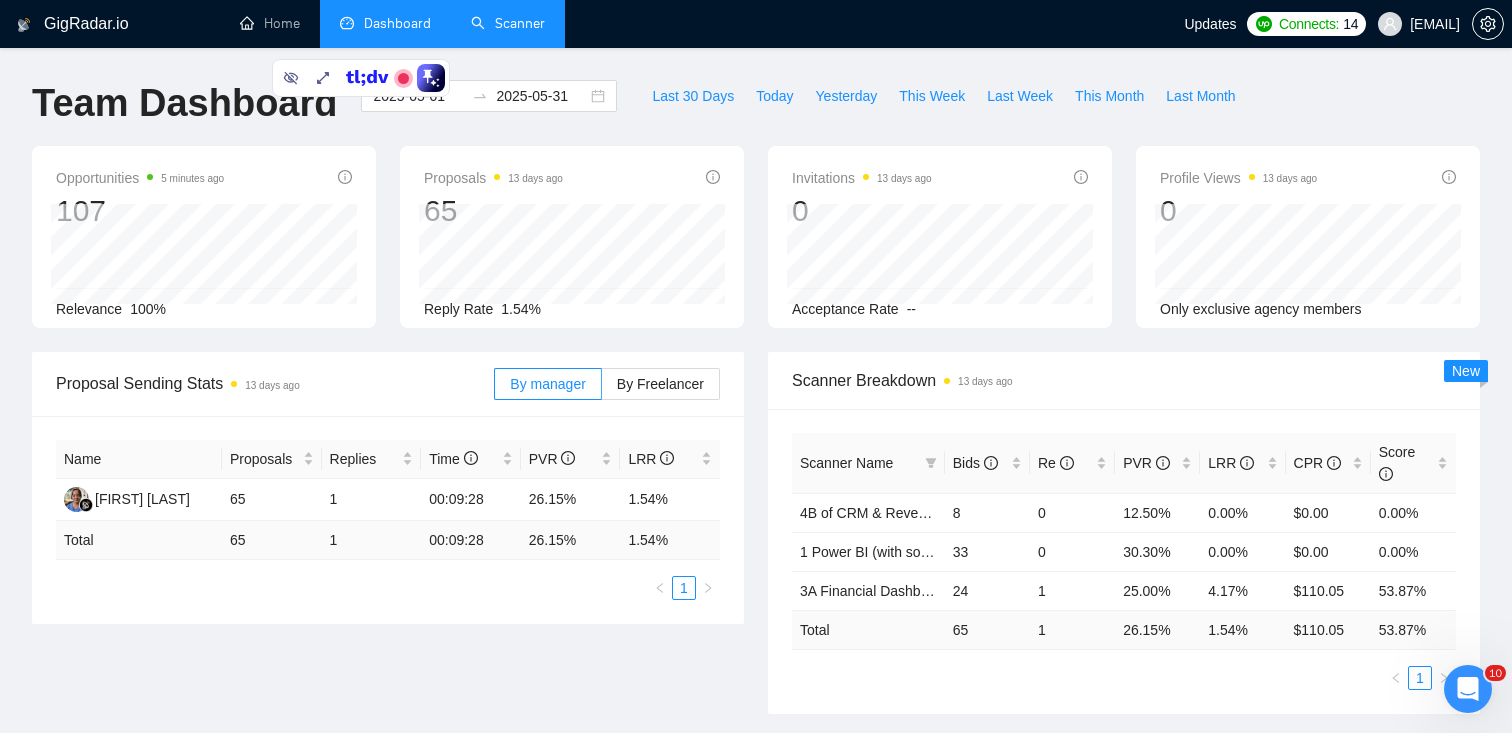 click on "Scanner" at bounding box center [508, 23] 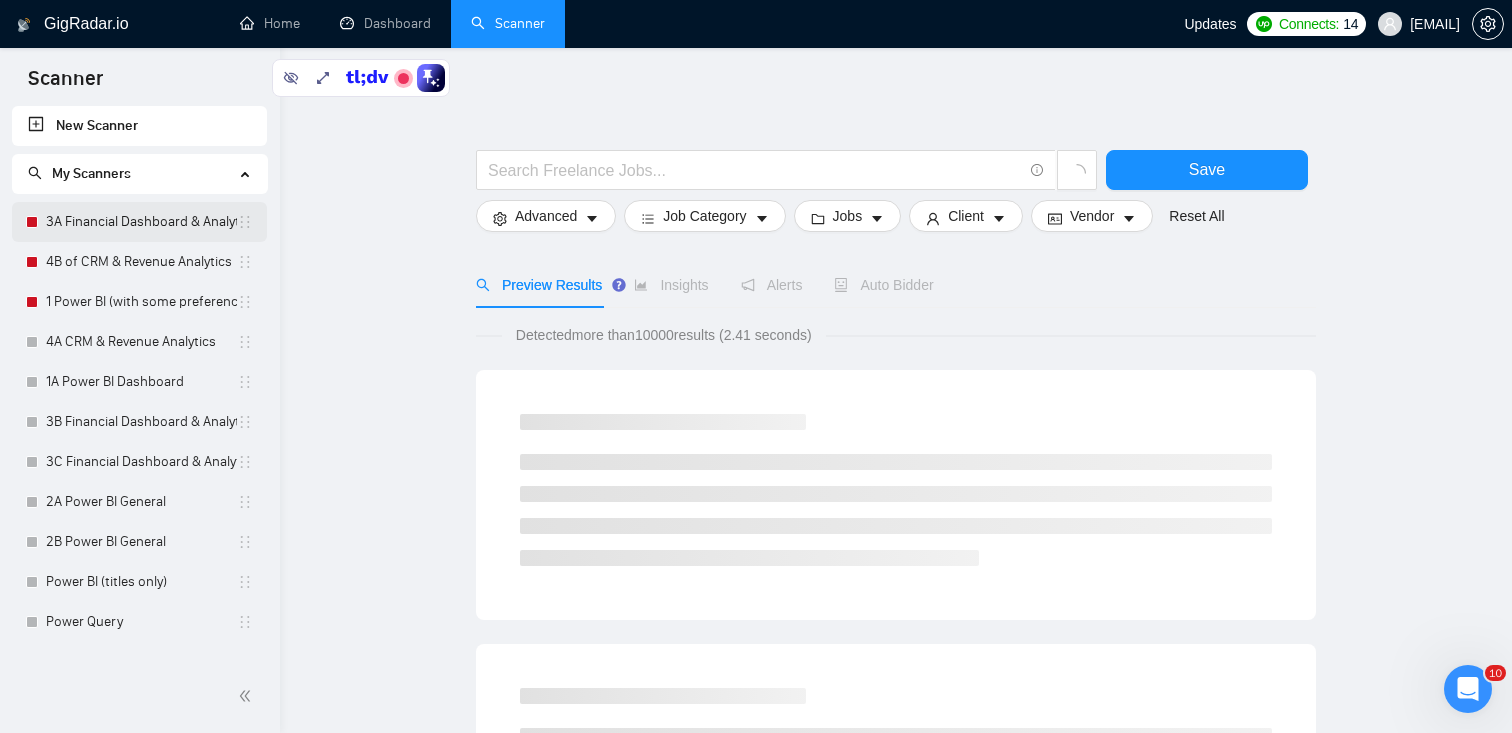 click on "3A Financial Dashboard & Analytics" at bounding box center [141, 222] 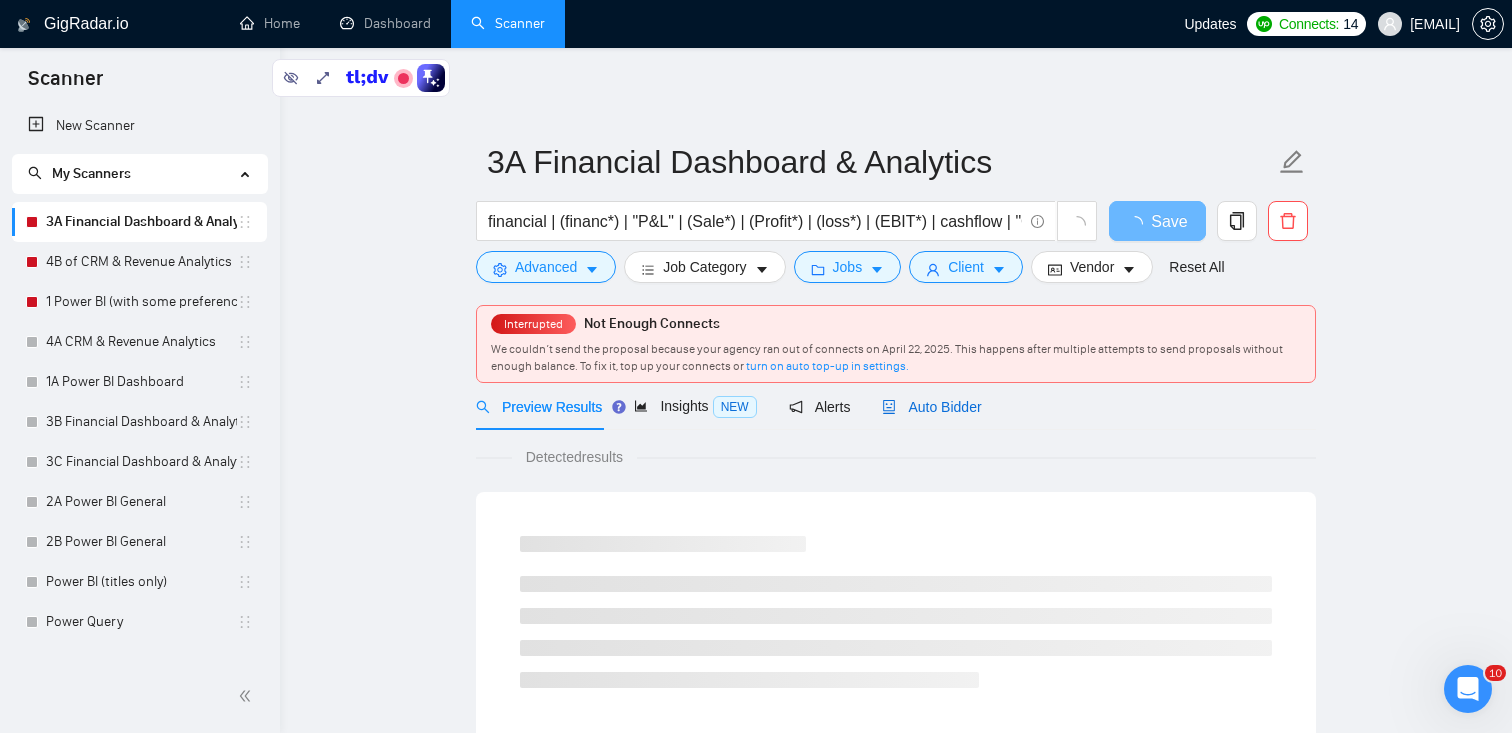 click on "Auto Bidder" at bounding box center (931, 407) 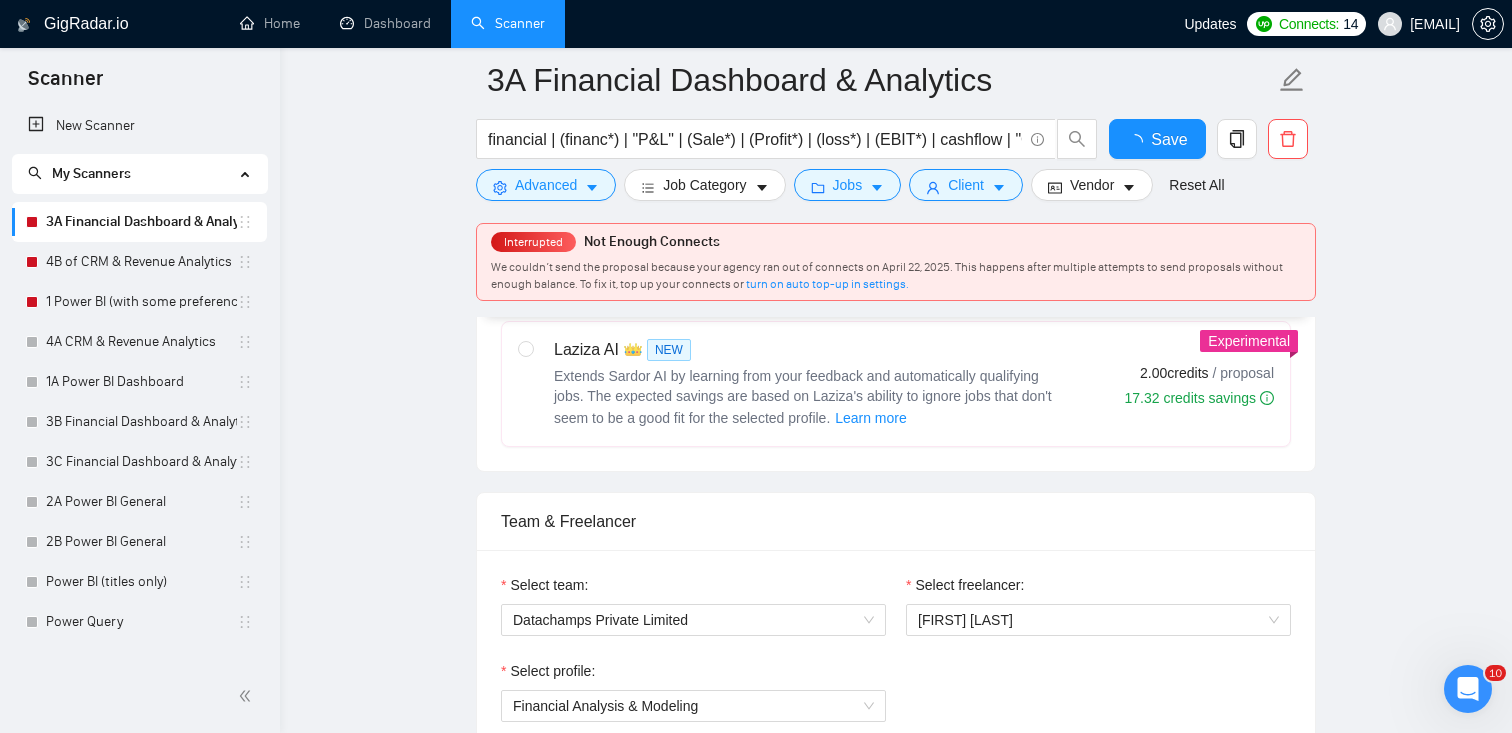 type 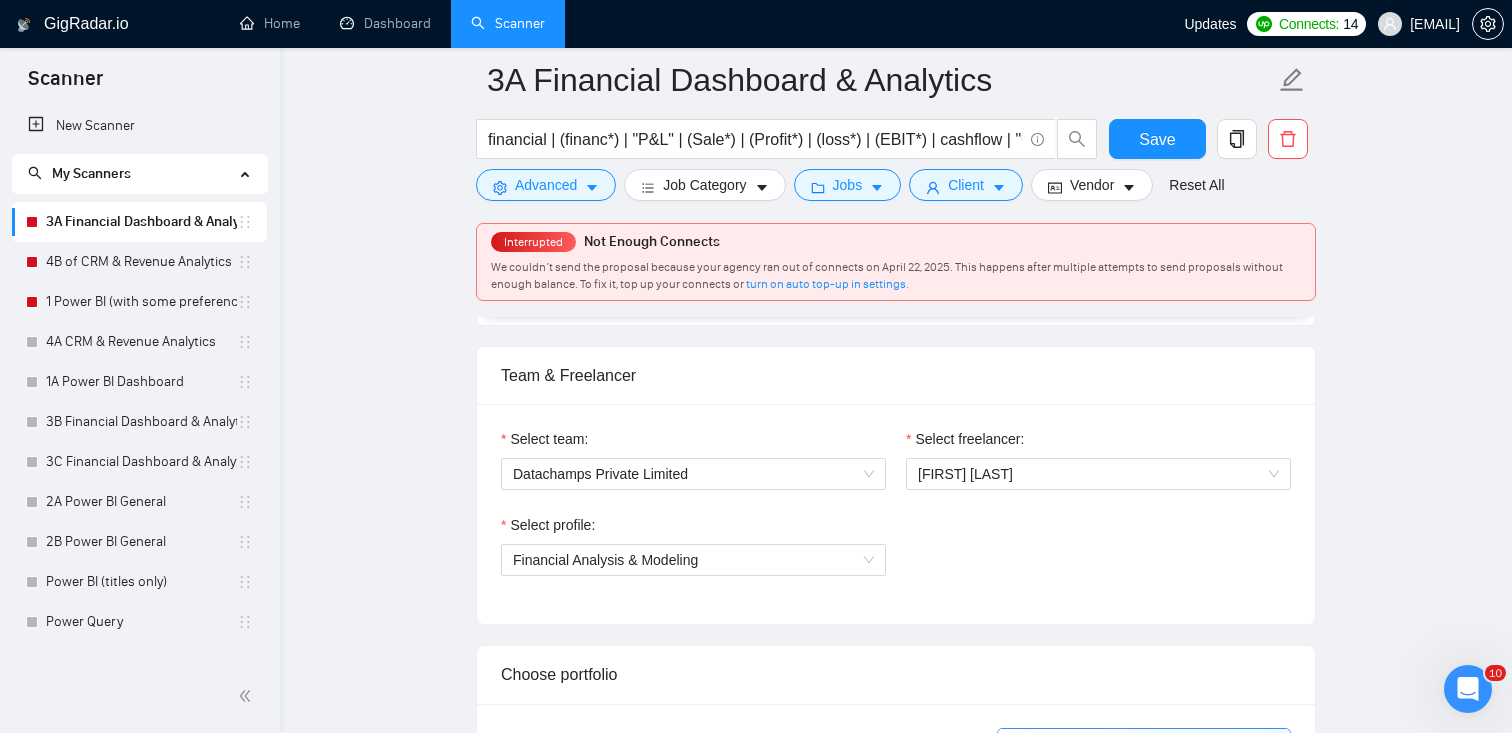 scroll, scrollTop: 971, scrollLeft: 0, axis: vertical 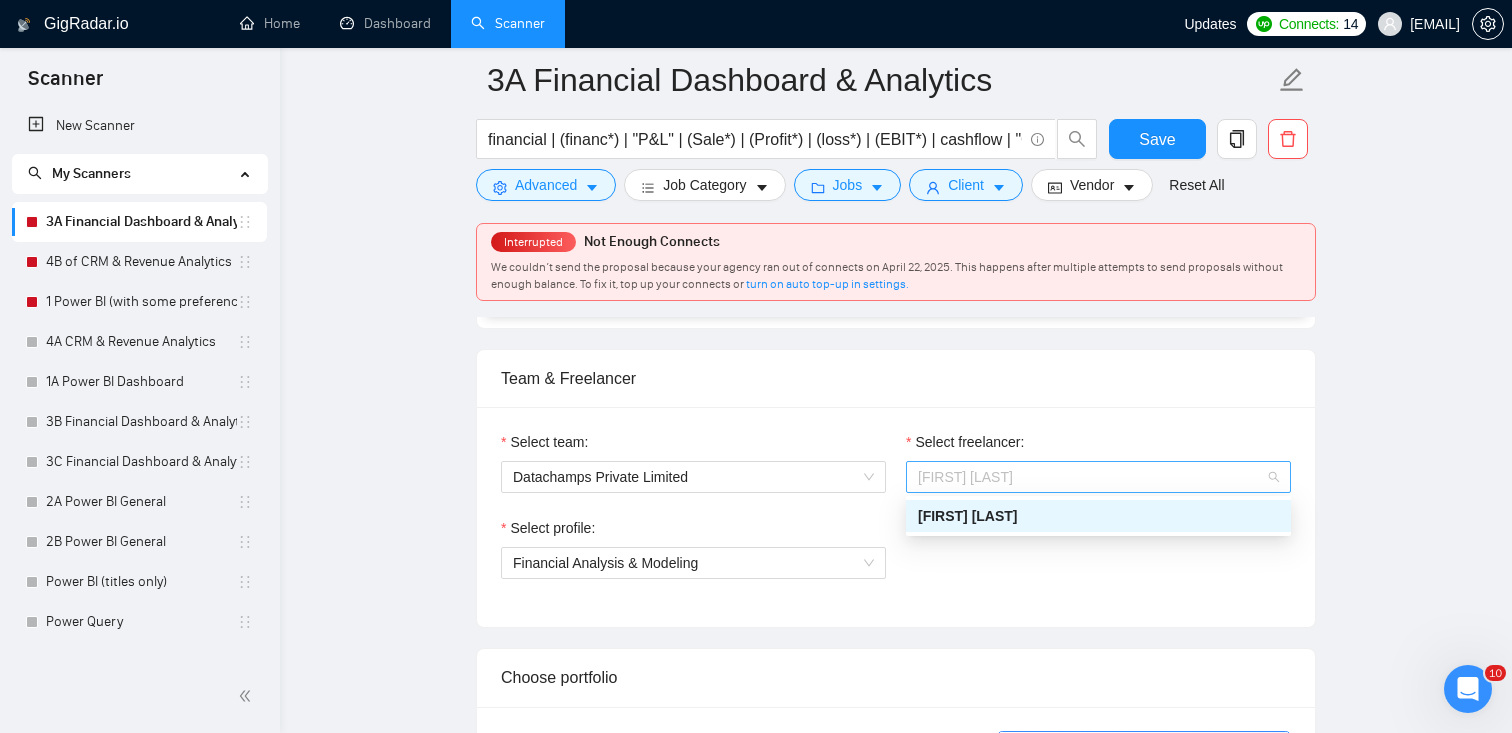 click on "[FIRST] [LAST]" at bounding box center [1098, 477] 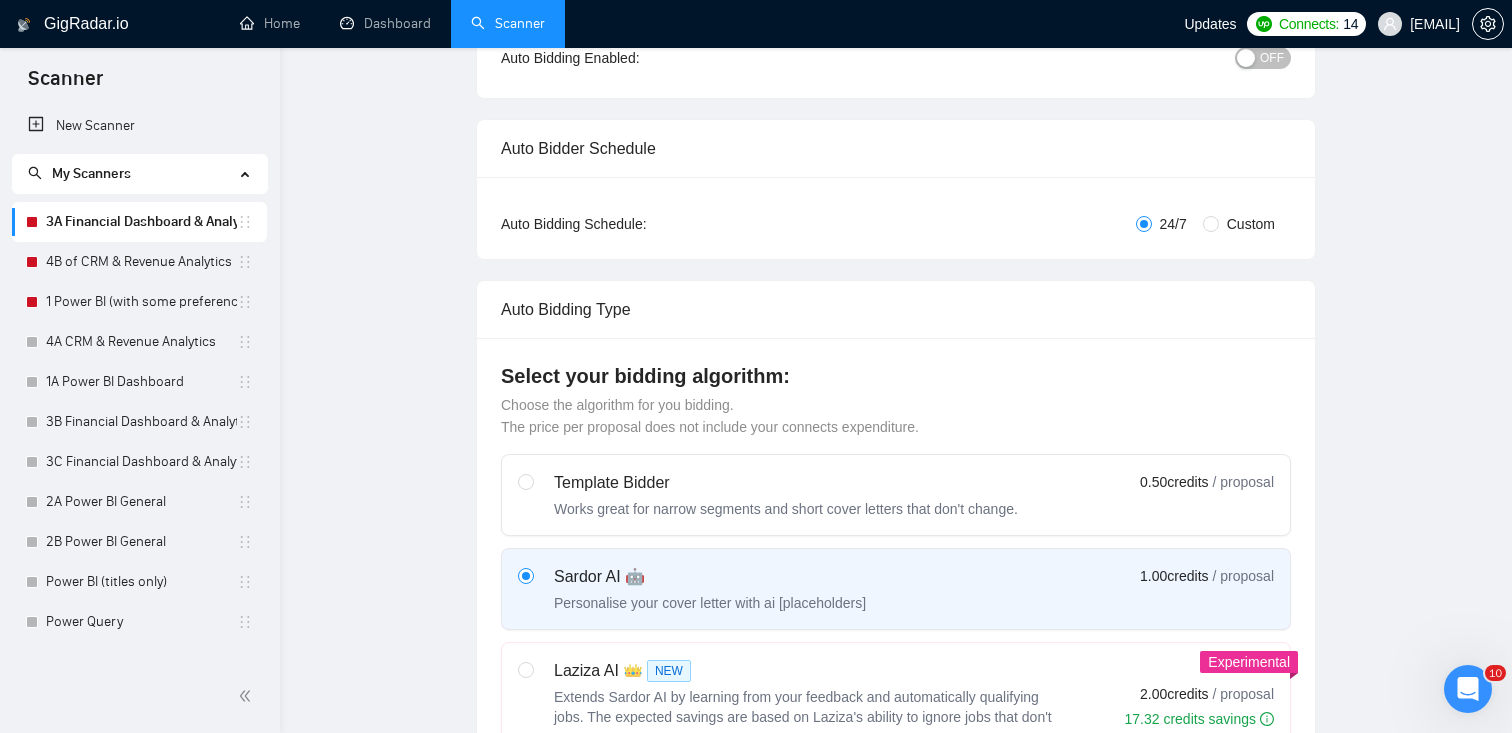 scroll, scrollTop: 0, scrollLeft: 0, axis: both 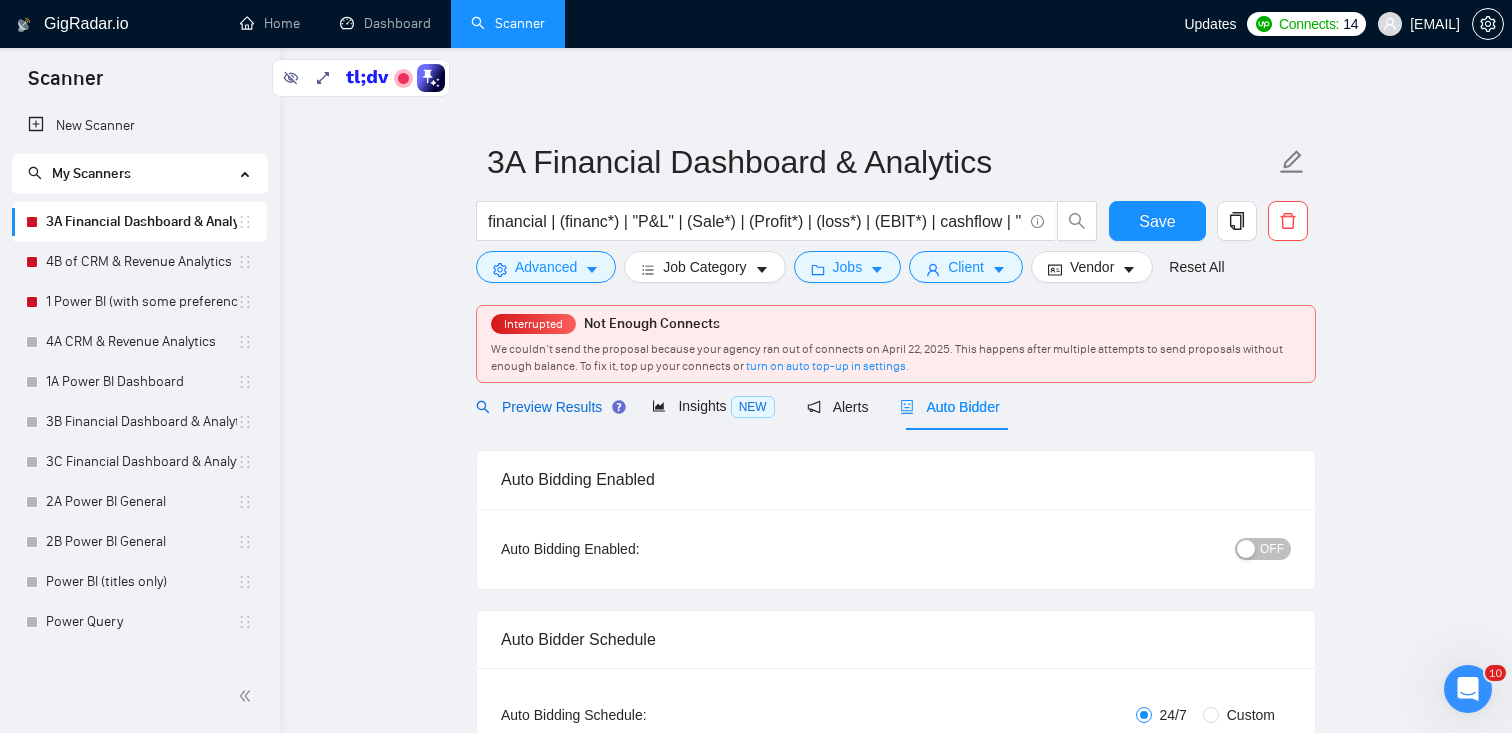 click on "Preview Results" at bounding box center [548, 407] 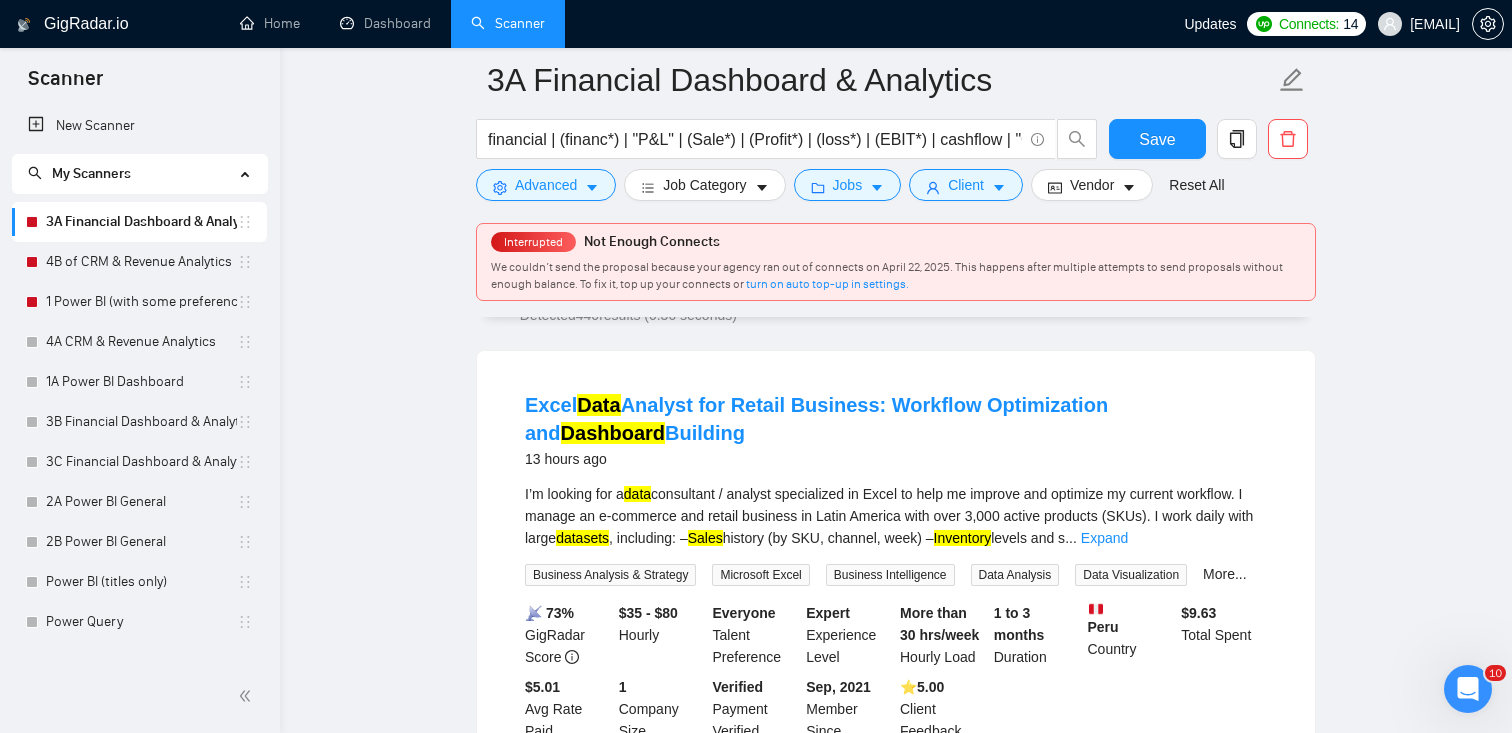 scroll, scrollTop: 210, scrollLeft: 0, axis: vertical 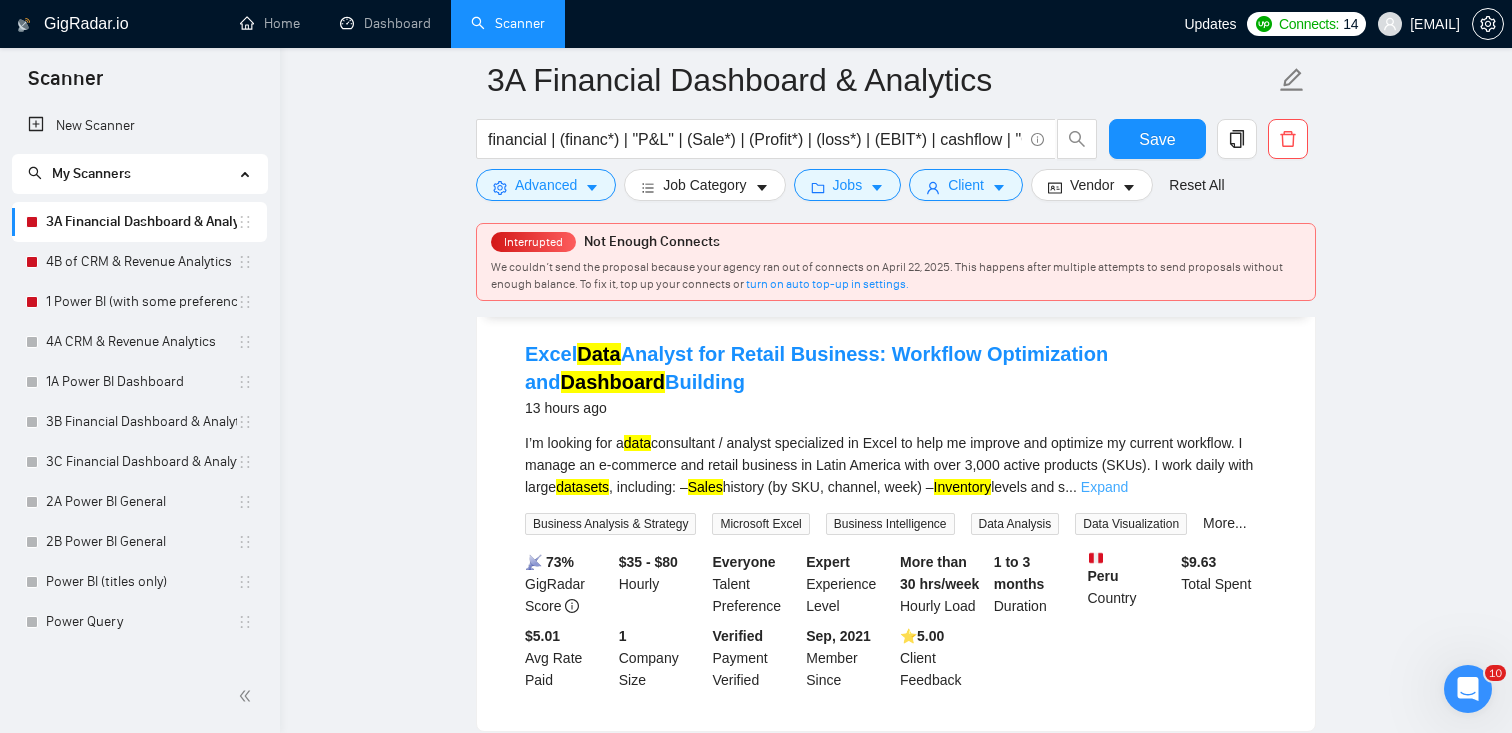 click on "Expand" at bounding box center [1104, 487] 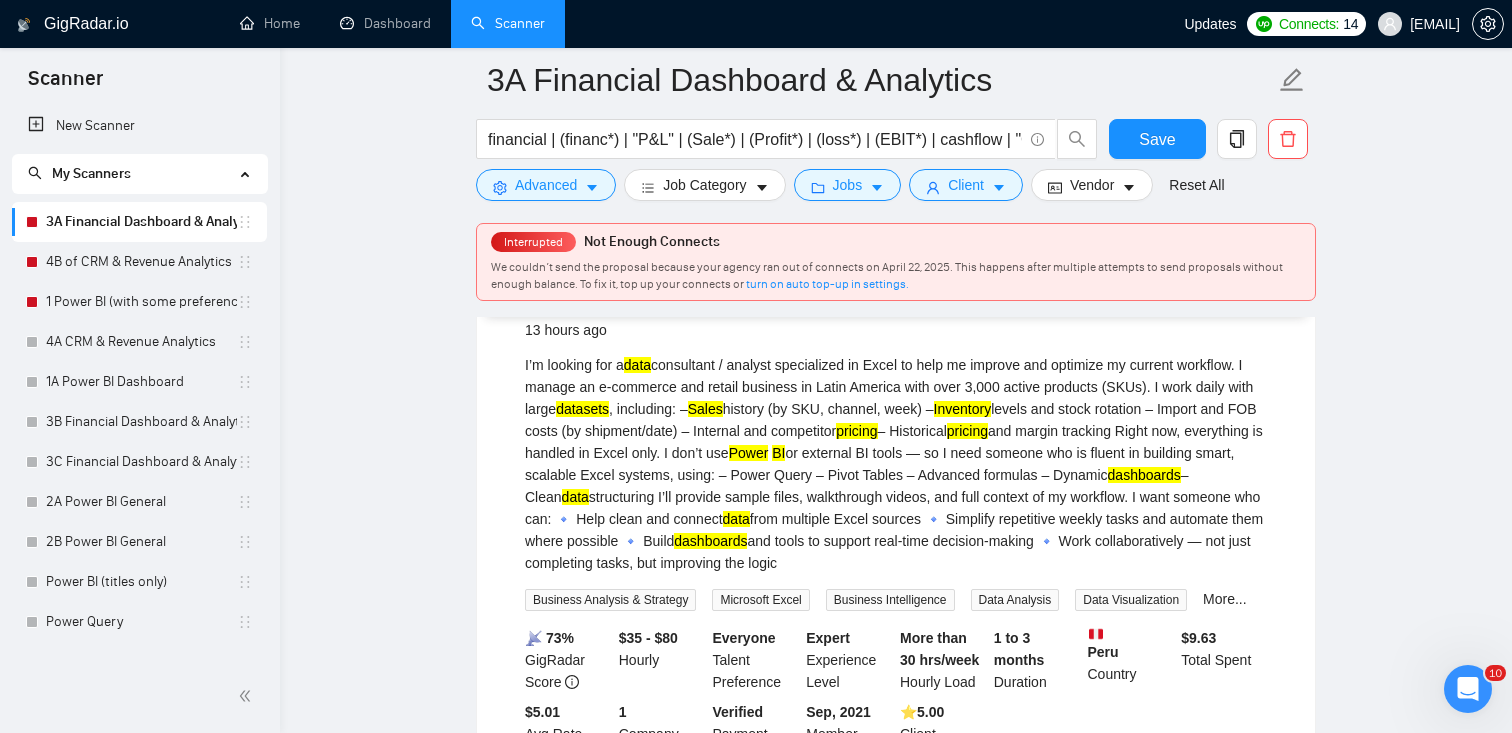 scroll, scrollTop: 284, scrollLeft: 0, axis: vertical 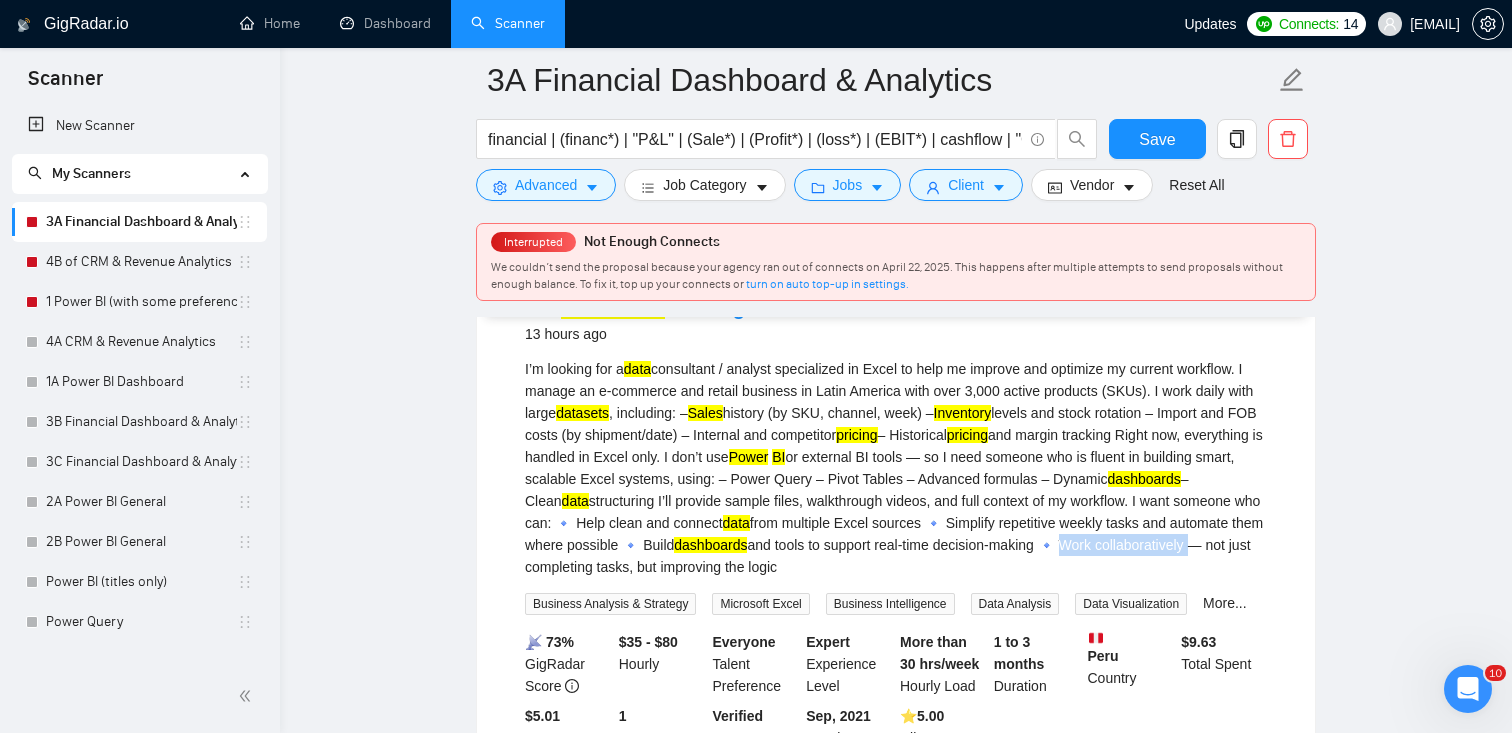 drag, startPoint x: 681, startPoint y: 571, endPoint x: 816, endPoint y: 573, distance: 135.01482 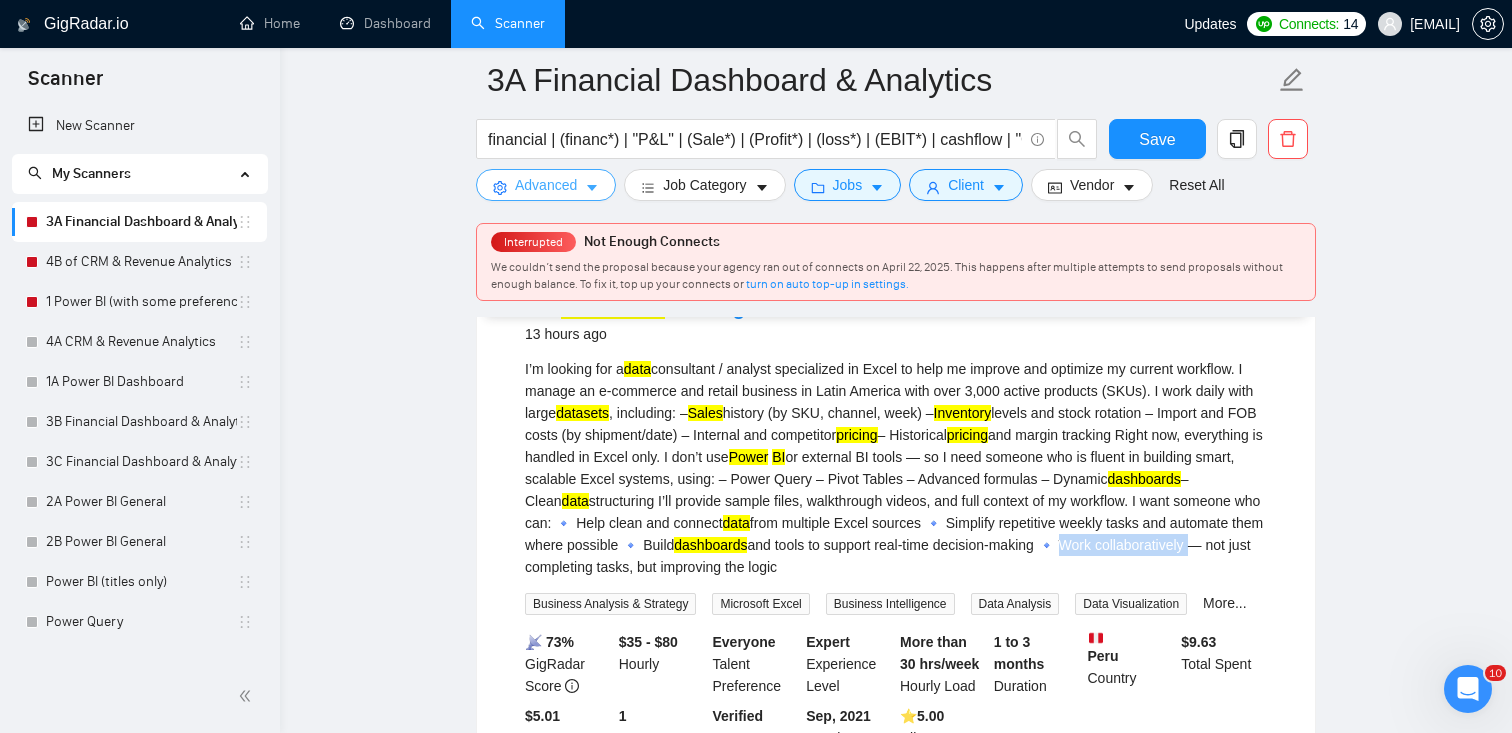 click on "Advanced" at bounding box center [546, 185] 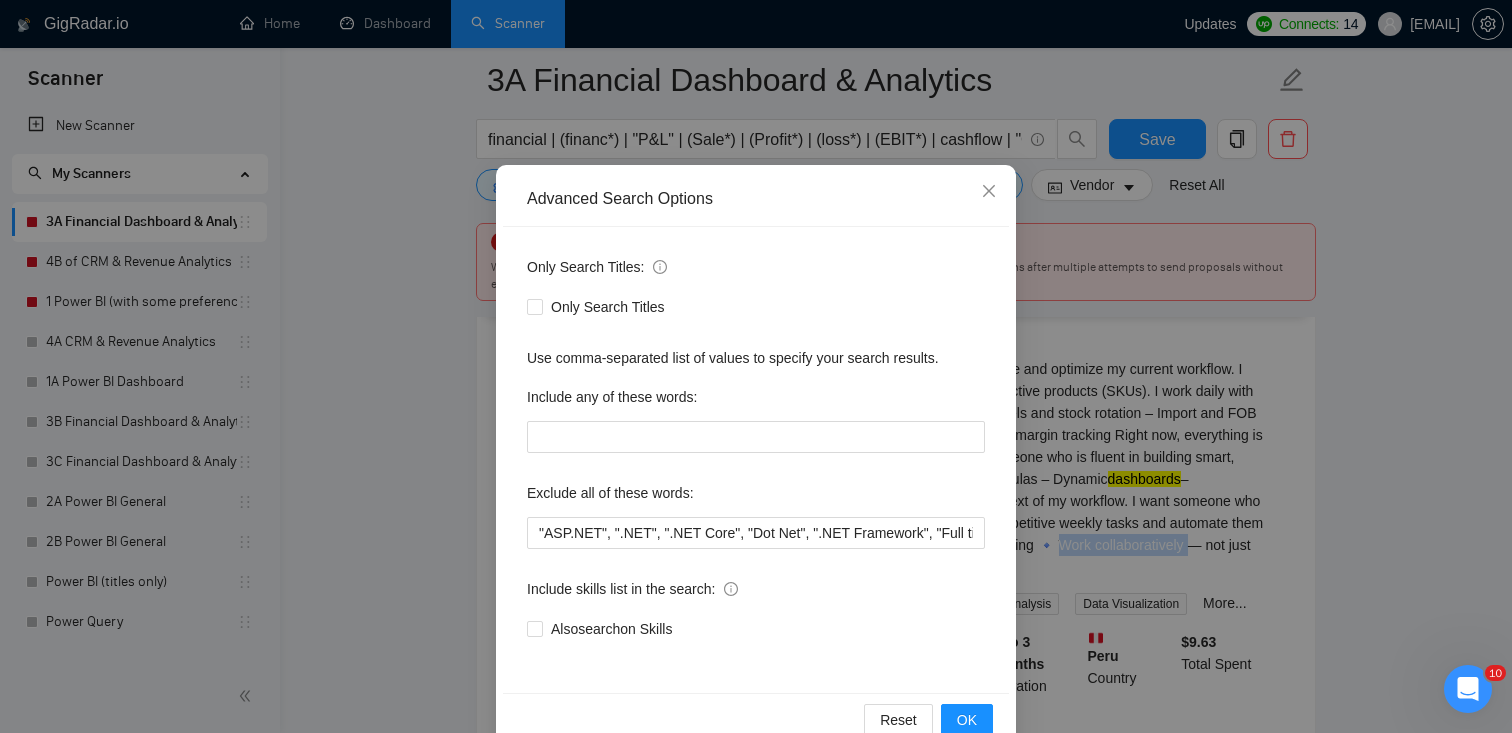 scroll, scrollTop: 99, scrollLeft: 0, axis: vertical 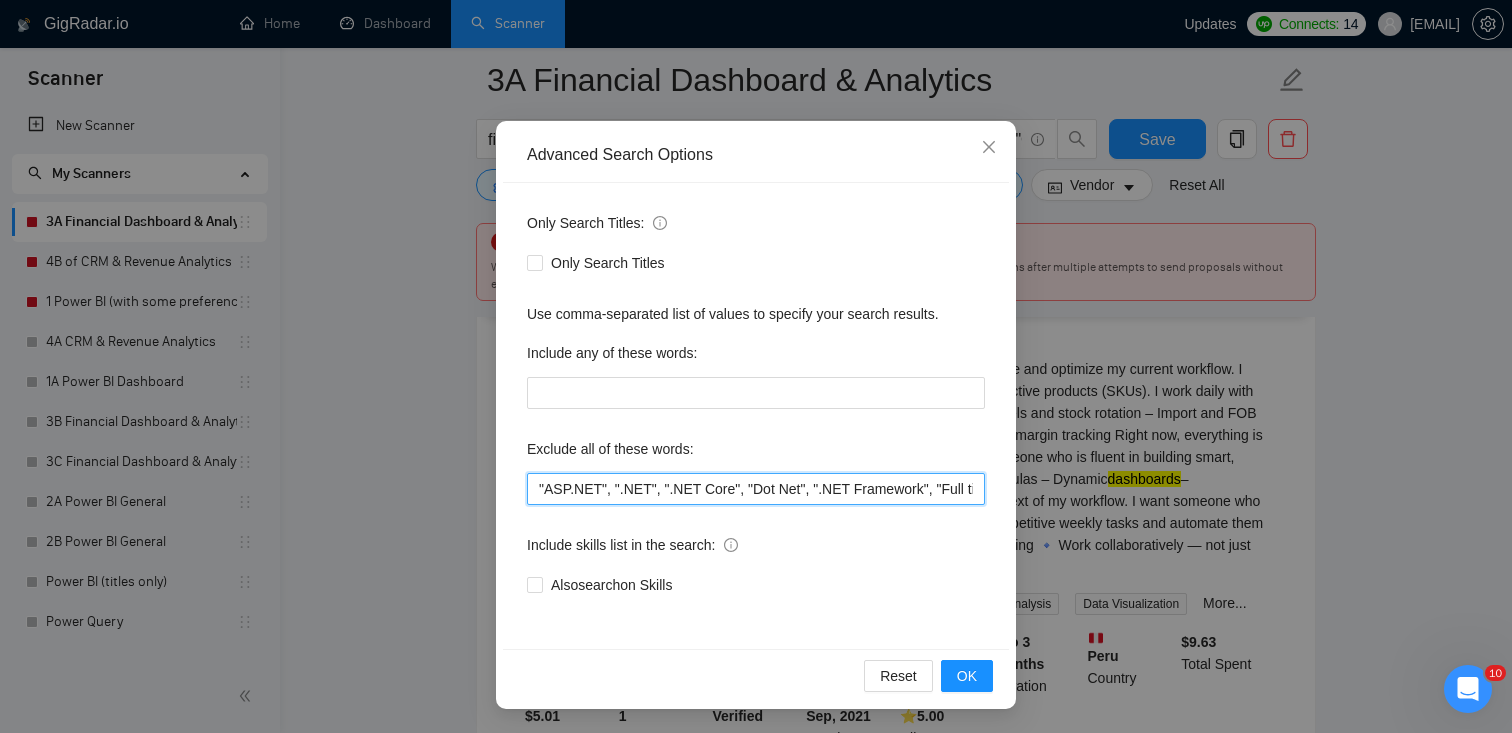 click on ""ASP.NET", ".NET", ".NET Core", "Dot Net", ".NET Framework", "Full time", "Full-time", Fulltime" at bounding box center [756, 489] 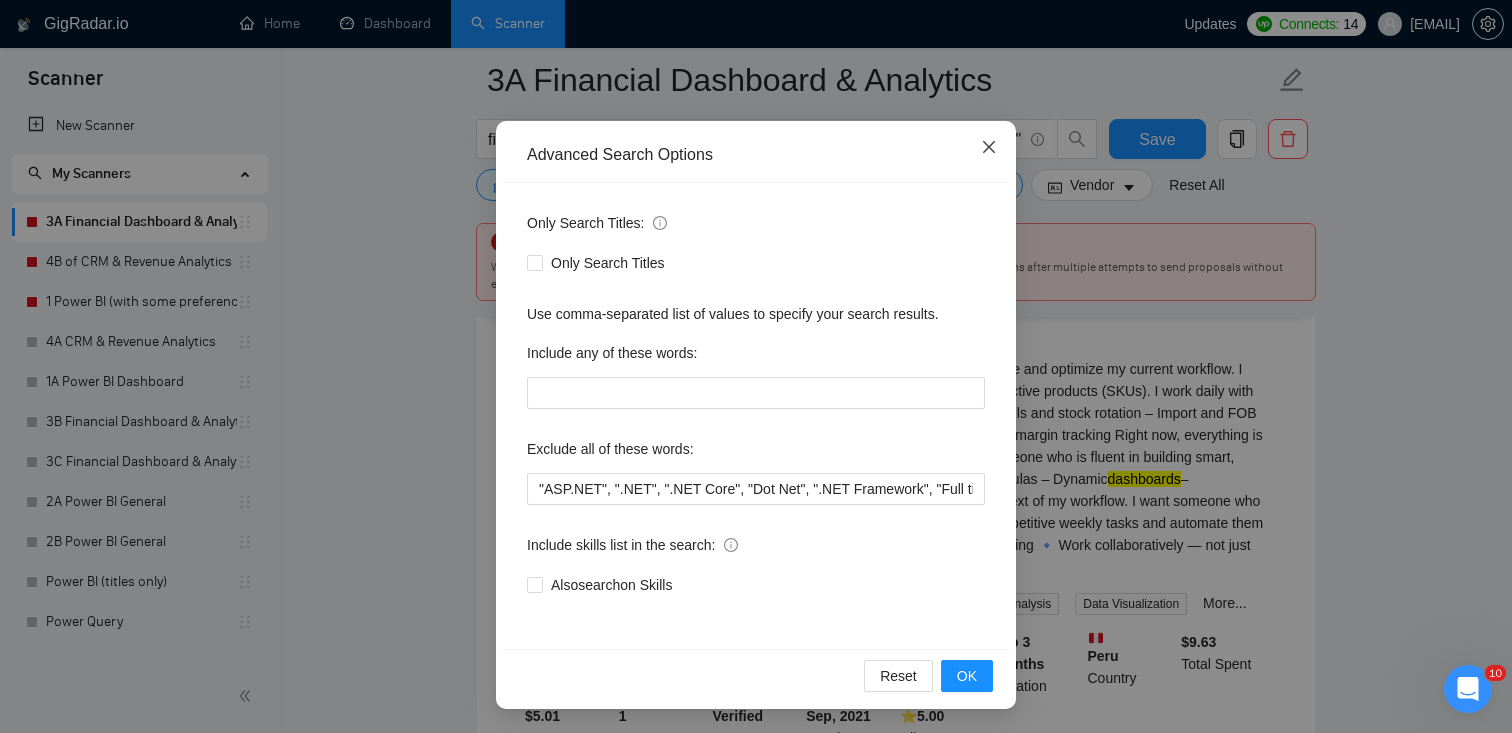 click 